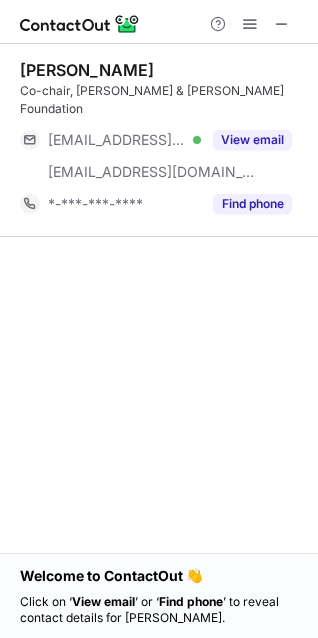 scroll, scrollTop: 0, scrollLeft: 0, axis: both 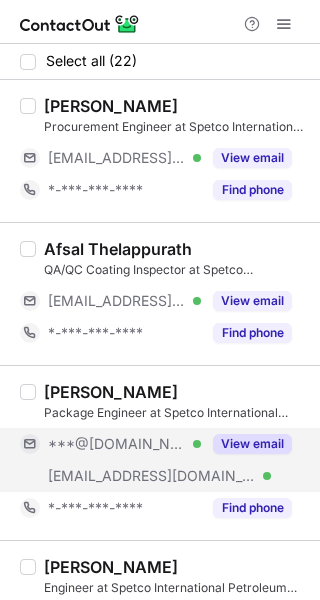 click on "View email" at bounding box center [252, 444] 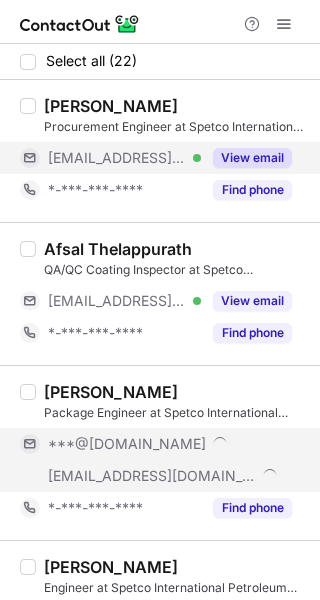 drag, startPoint x: 223, startPoint y: 186, endPoint x: 215, endPoint y: 153, distance: 33.955853 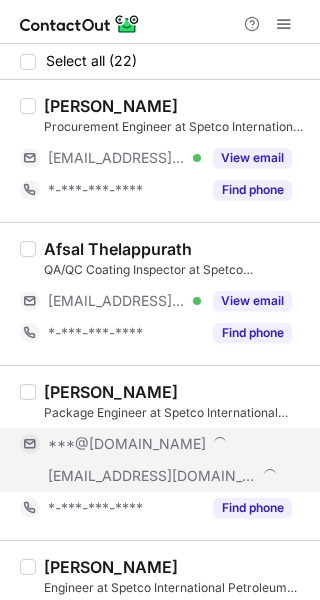 click on "[PERSON_NAME]" at bounding box center (176, 106) 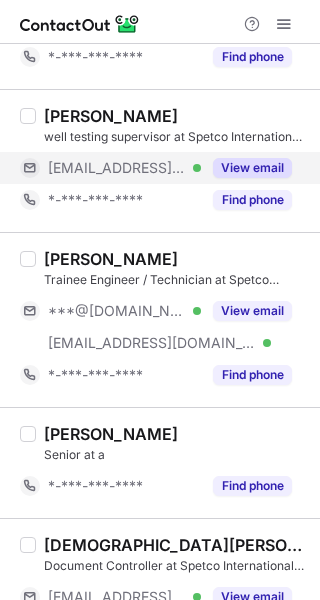 scroll, scrollTop: 2817, scrollLeft: 0, axis: vertical 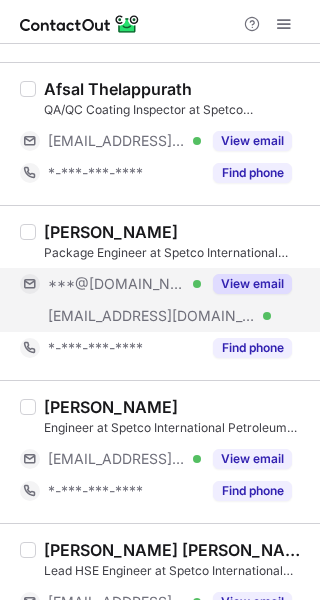click on "View email" at bounding box center [252, 284] 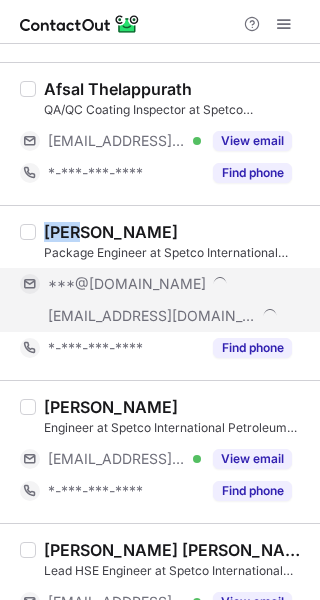 copy on "Amal" 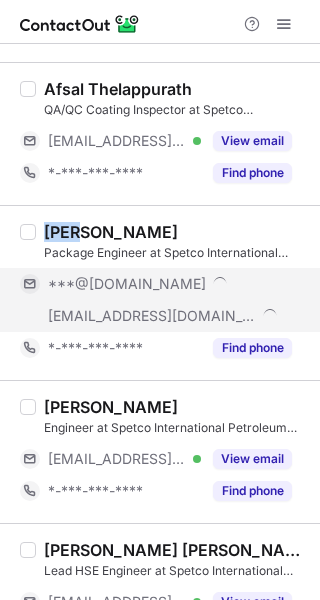 click on "Amal Muhammed" at bounding box center [111, 232] 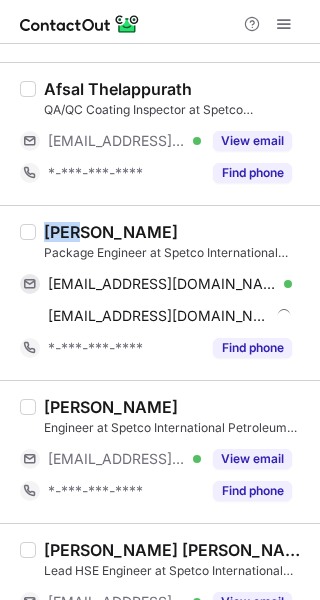 copy on "Amal" 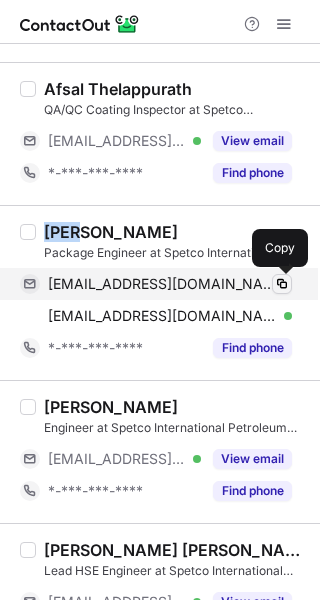 click at bounding box center [282, 284] 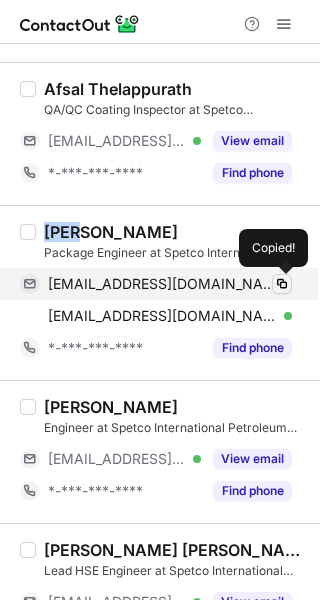click at bounding box center (282, 284) 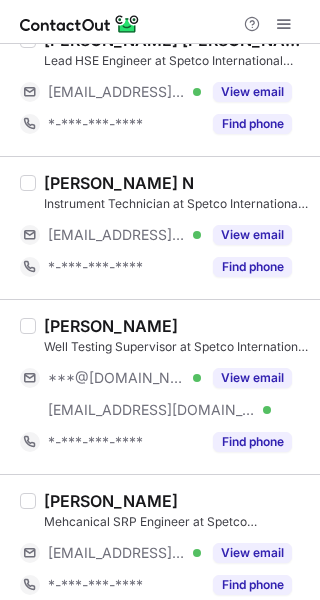 scroll, scrollTop: 679, scrollLeft: 0, axis: vertical 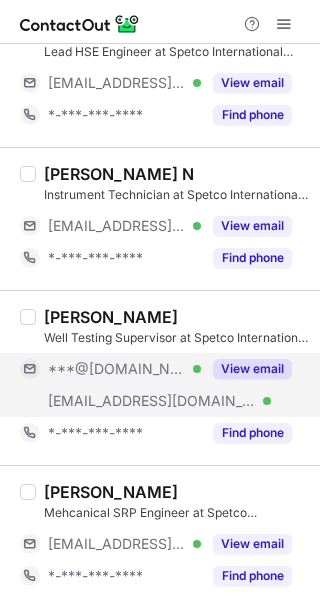 click on "View email" at bounding box center (252, 369) 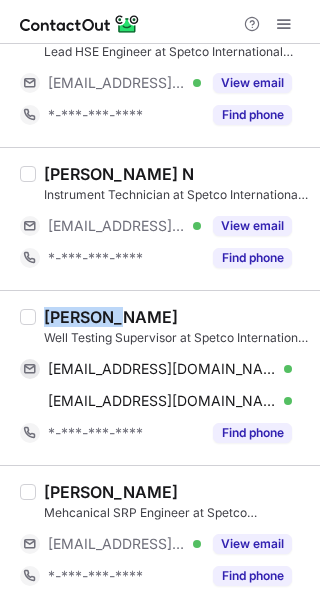 copy on "Mohamed" 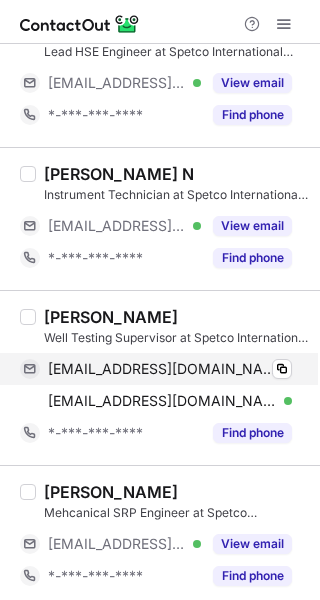 click on "ing_mosta@hotmail.fr Verified Copy" at bounding box center (156, 369) 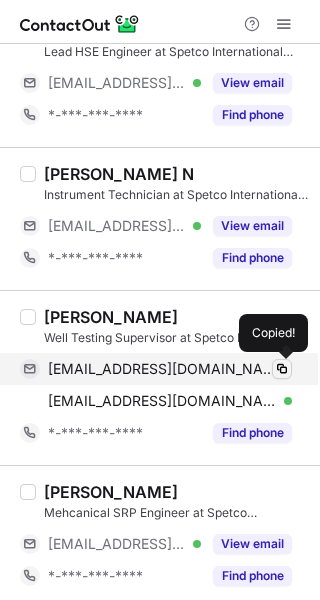 click at bounding box center (282, 369) 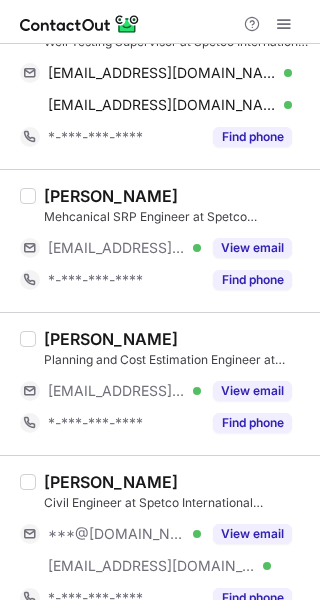 scroll, scrollTop: 998, scrollLeft: 0, axis: vertical 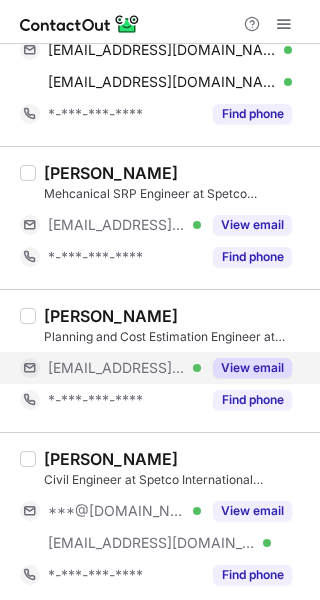 click on "View email" at bounding box center [252, 368] 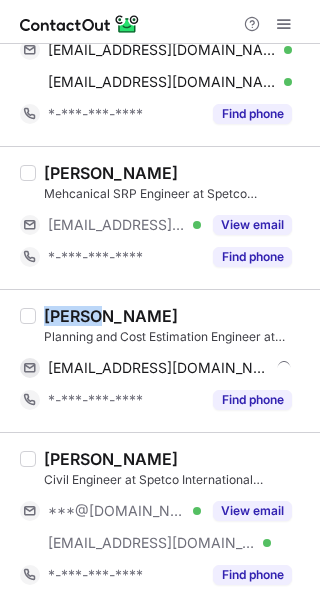 drag, startPoint x: 89, startPoint y: 310, endPoint x: 47, endPoint y: 297, distance: 43.965897 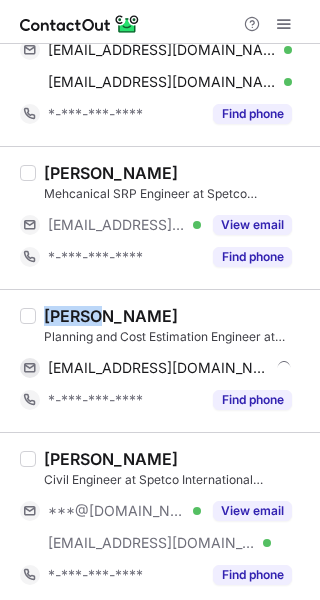 click on "Akhil Raj Planning and Cost Estimation Engineer at Spetco International Petroleum Co. araj@spetco.com Copy *-***-***-**** Find phone" at bounding box center [172, 361] 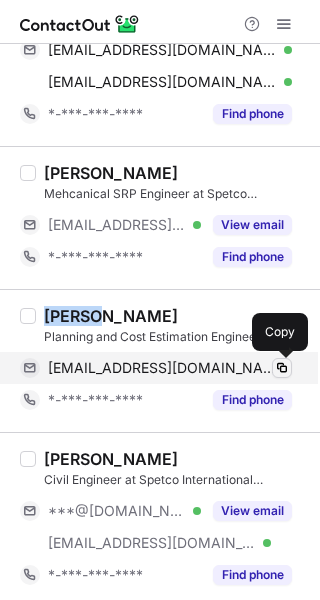click at bounding box center (282, 368) 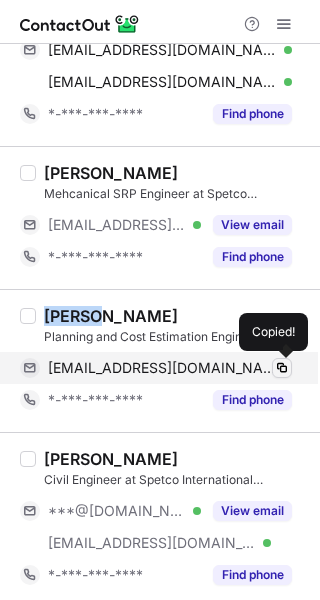 click at bounding box center (282, 368) 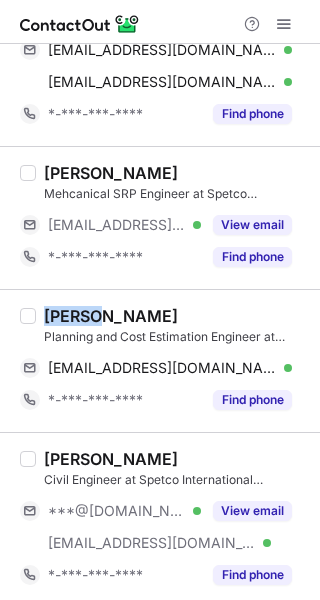 type 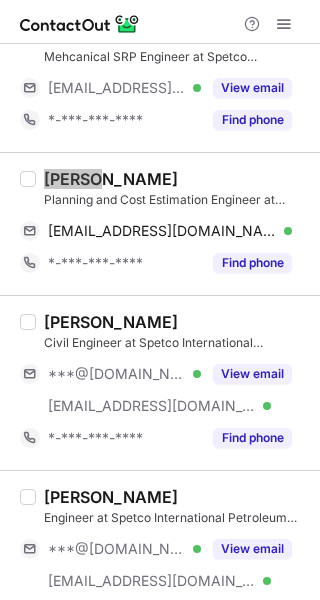 scroll, scrollTop: 1143, scrollLeft: 0, axis: vertical 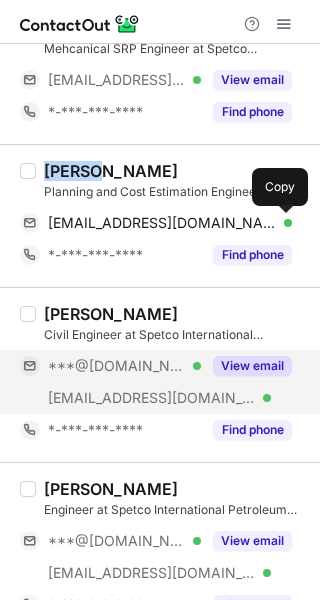 click on "View email" at bounding box center [252, 366] 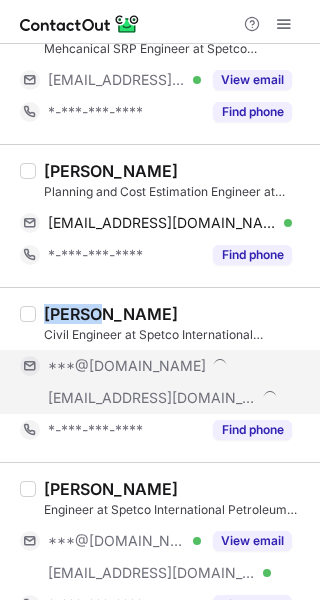 drag, startPoint x: 101, startPoint y: 312, endPoint x: 48, endPoint y: 309, distance: 53.08484 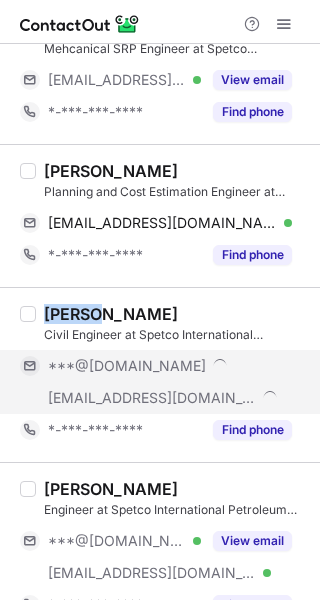 click on "Ahmed Salama" at bounding box center (111, 314) 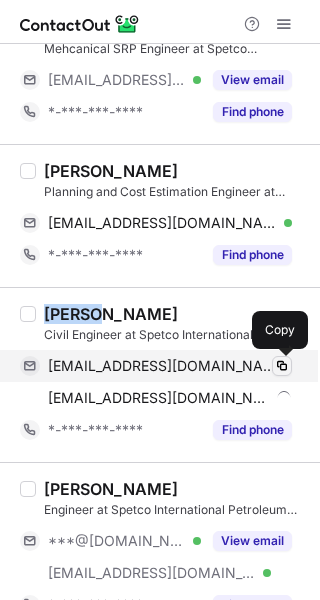 click at bounding box center (282, 366) 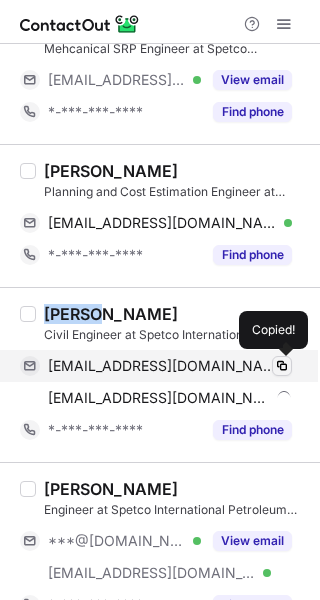 click at bounding box center (282, 366) 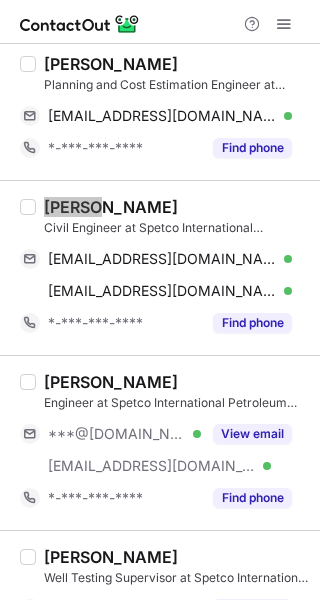 scroll, scrollTop: 1251, scrollLeft: 0, axis: vertical 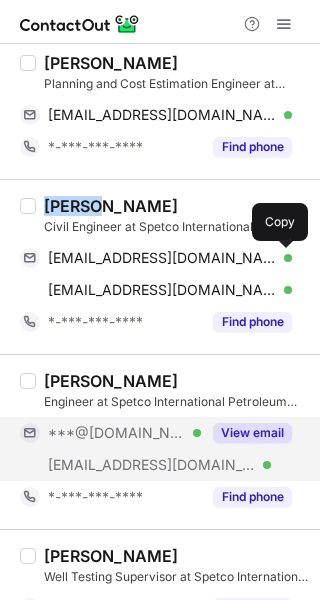 click on "View email" at bounding box center [252, 433] 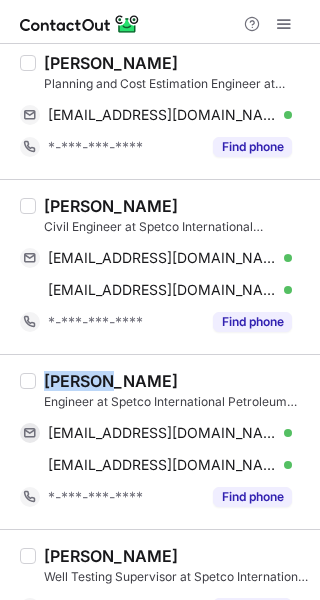 drag, startPoint x: 98, startPoint y: 380, endPoint x: 45, endPoint y: 374, distance: 53.338543 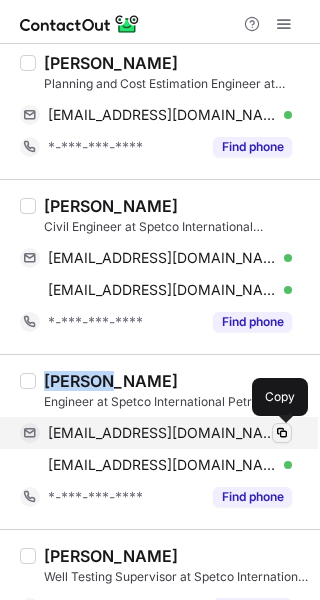 click at bounding box center (282, 433) 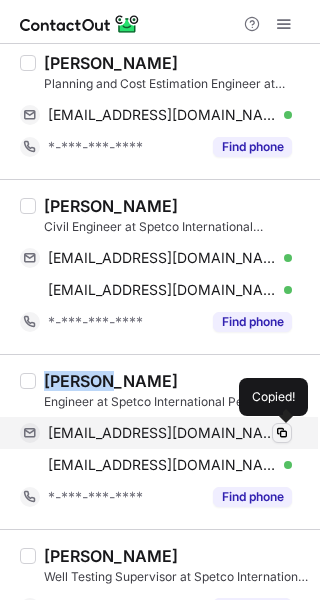 click at bounding box center (282, 433) 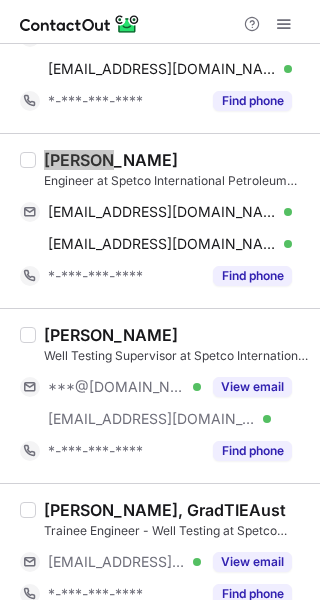 scroll, scrollTop: 1473, scrollLeft: 0, axis: vertical 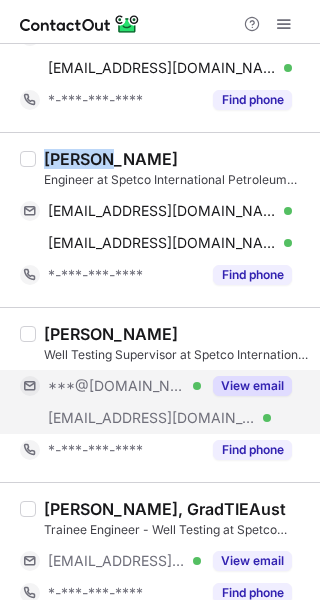 click on "View email" at bounding box center [252, 386] 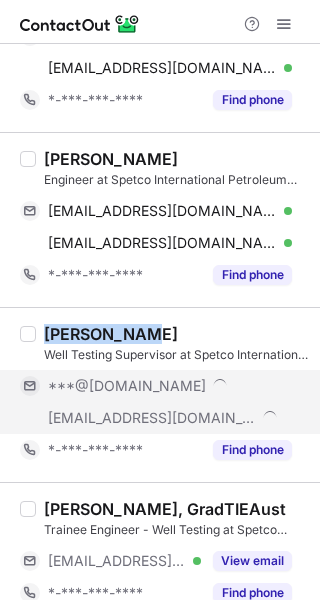 drag, startPoint x: 143, startPoint y: 333, endPoint x: 3, endPoint y: 306, distance: 142.5798 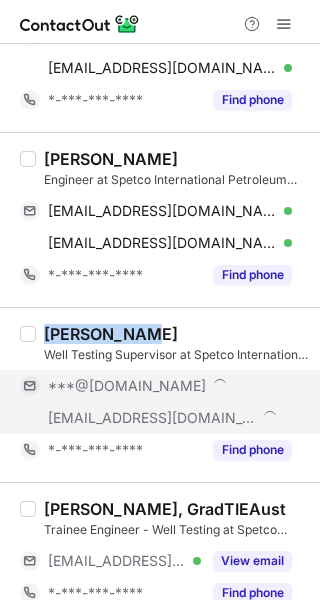 click on "Abdalrhman ALi Well Testing Supervisor at Spetco International Petroleum Co. ***@hotmail.com ***@spetco.com *-***-***-**** Find phone" at bounding box center [160, 394] 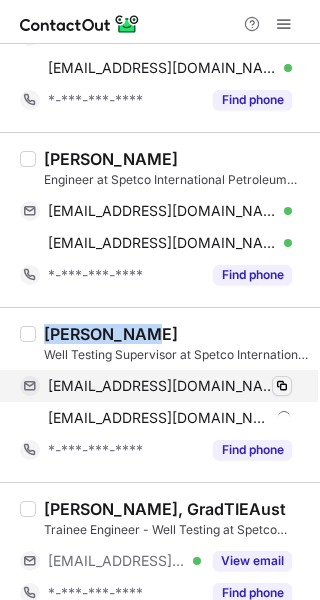 click at bounding box center (282, 386) 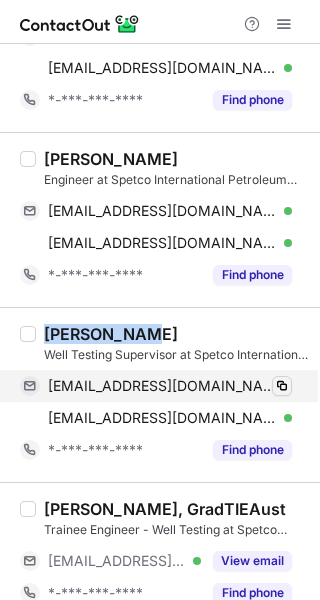 click at bounding box center (282, 386) 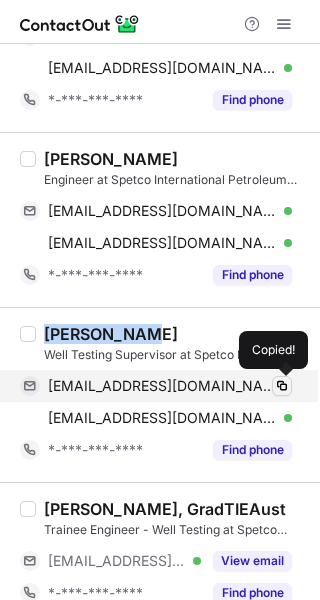click at bounding box center [282, 386] 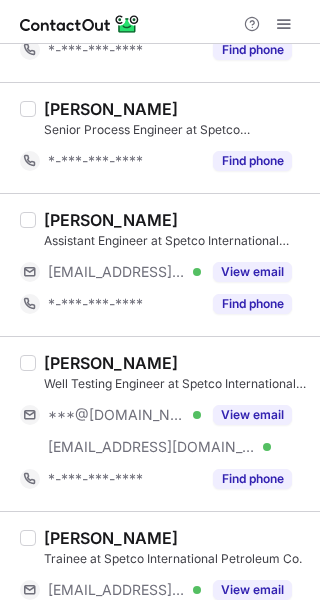scroll, scrollTop: 2160, scrollLeft: 0, axis: vertical 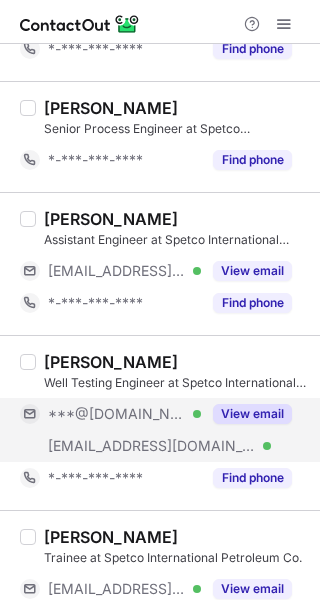 click on "View email" at bounding box center [252, 414] 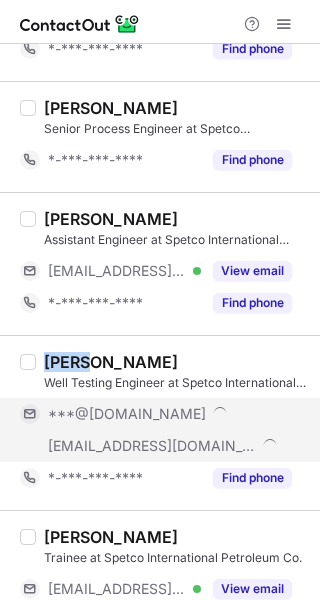 drag, startPoint x: 91, startPoint y: 357, endPoint x: 47, endPoint y: 353, distance: 44.181442 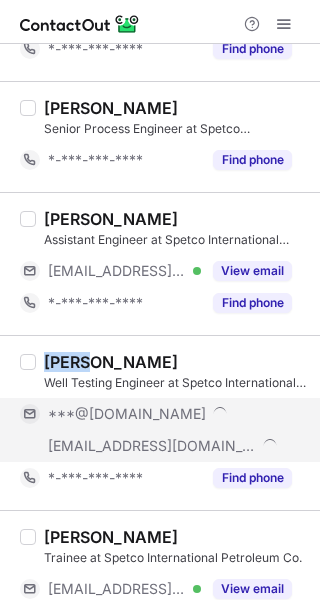 click on "Omar Ahmed" at bounding box center [111, 362] 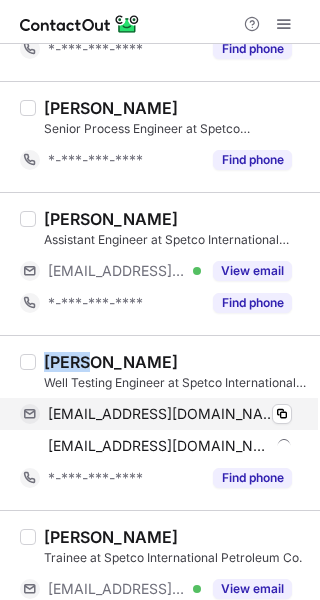 click on "omarahmedabbas@gmail.com Verified" at bounding box center (170, 414) 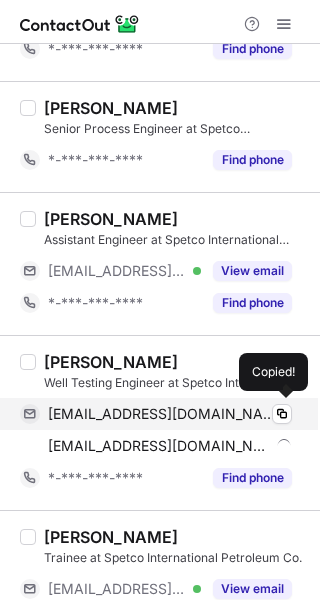 click on "omarahmedabbas@gmail.com Verified" at bounding box center [170, 414] 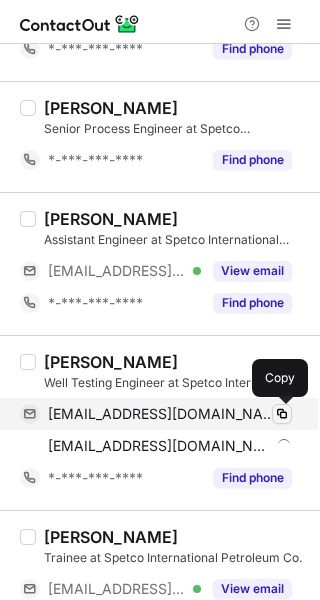 click at bounding box center [282, 414] 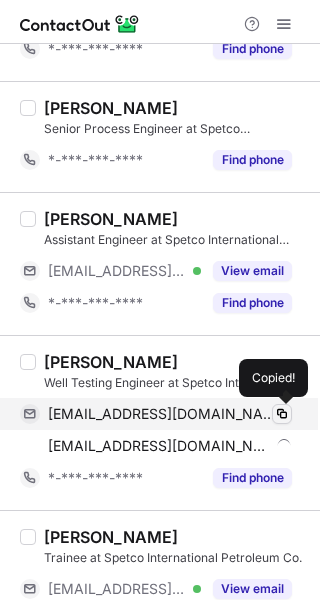 click at bounding box center (282, 414) 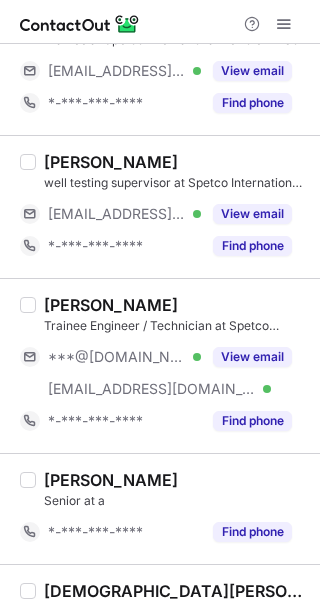 scroll, scrollTop: 2680, scrollLeft: 0, axis: vertical 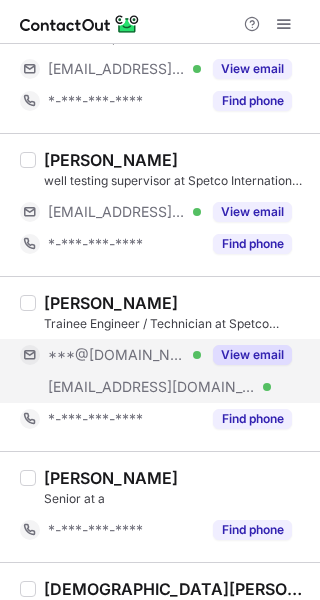 click on "View email" at bounding box center [252, 355] 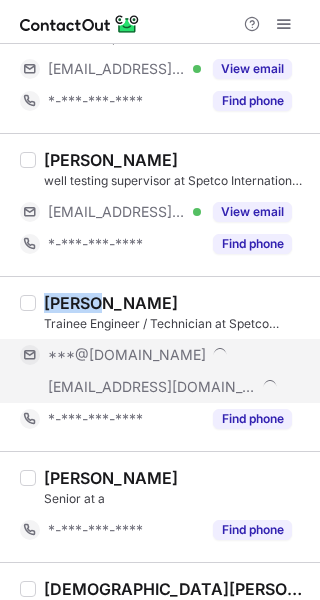 drag, startPoint x: 106, startPoint y: 301, endPoint x: 41, endPoint y: 293, distance: 65.490456 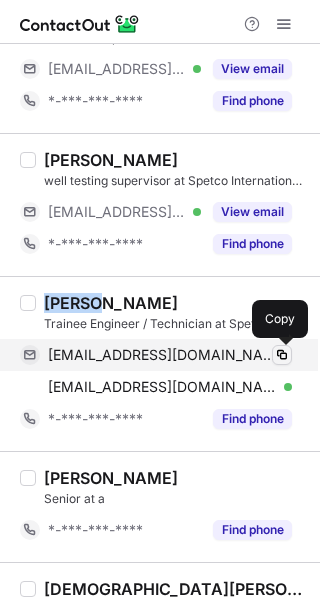 click at bounding box center [282, 355] 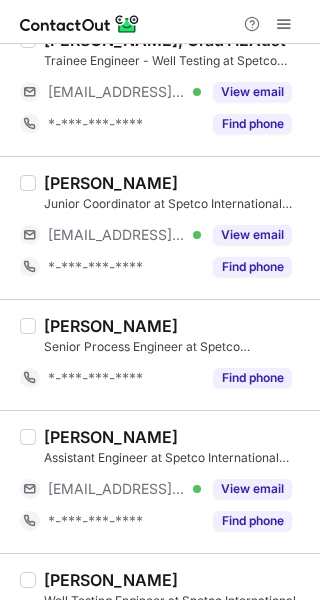 scroll, scrollTop: 1584, scrollLeft: 0, axis: vertical 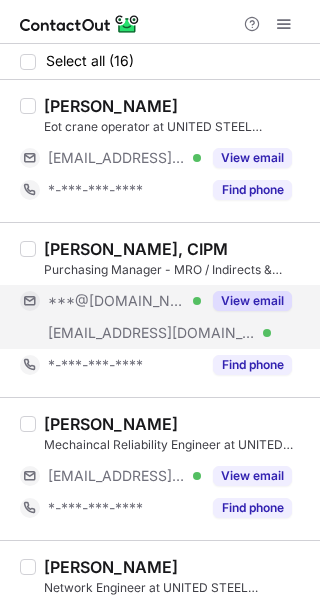 click on "View email" at bounding box center (252, 301) 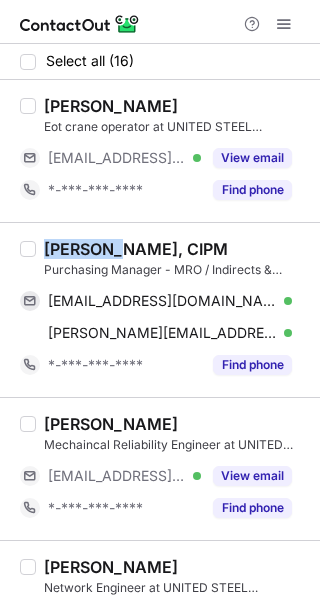 drag, startPoint x: 111, startPoint y: 254, endPoint x: 48, endPoint y: 246, distance: 63.505905 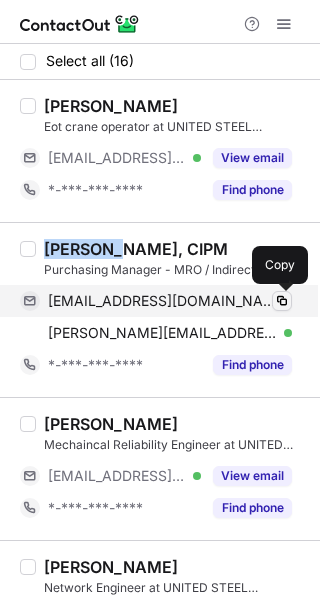 click at bounding box center (282, 301) 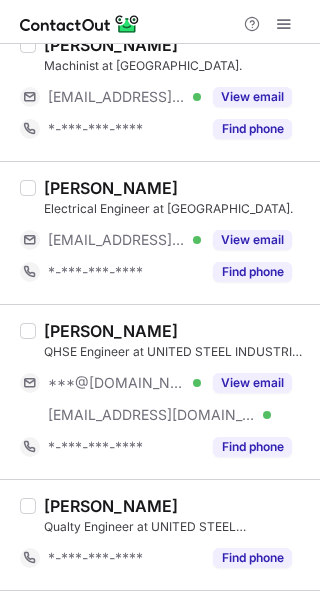 scroll, scrollTop: 777, scrollLeft: 0, axis: vertical 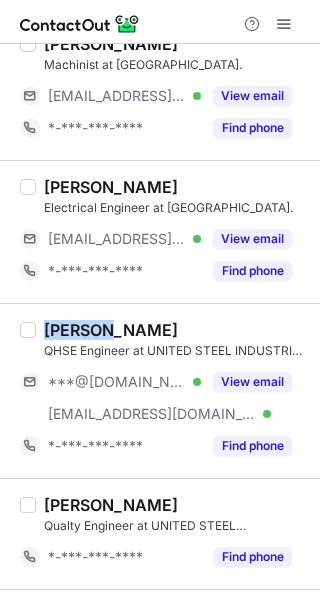 drag, startPoint x: 101, startPoint y: 329, endPoint x: 41, endPoint y: 314, distance: 61.846584 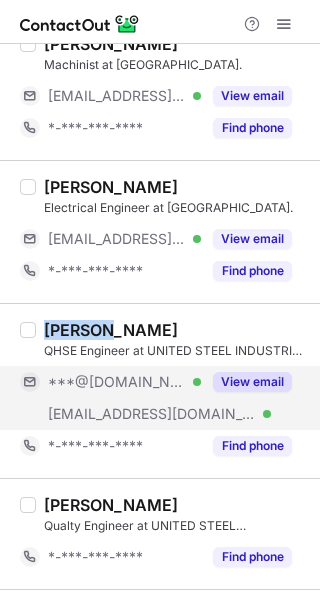 click on "View email" at bounding box center [252, 382] 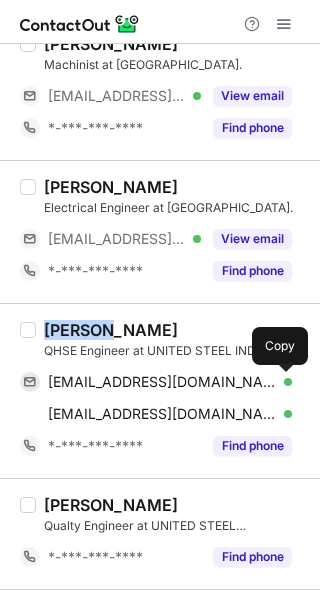 click at bounding box center (282, 382) 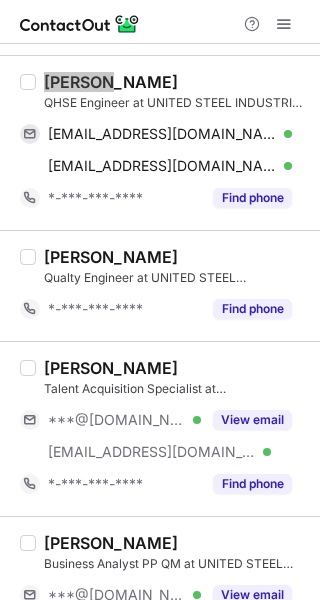 scroll, scrollTop: 1071, scrollLeft: 0, axis: vertical 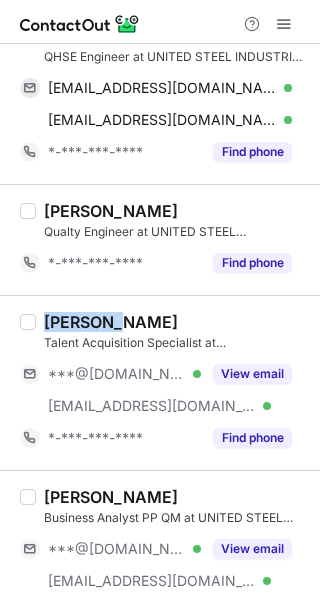 drag, startPoint x: 134, startPoint y: 322, endPoint x: 38, endPoint y: 308, distance: 97.015465 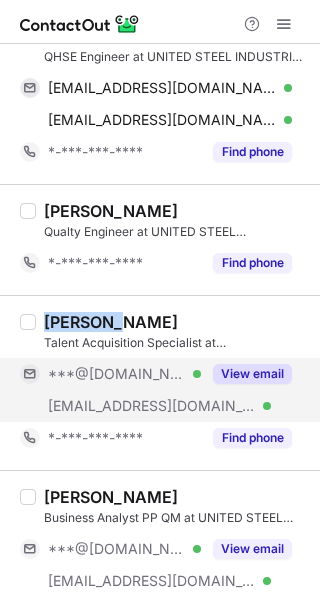 click on "View email" at bounding box center (252, 374) 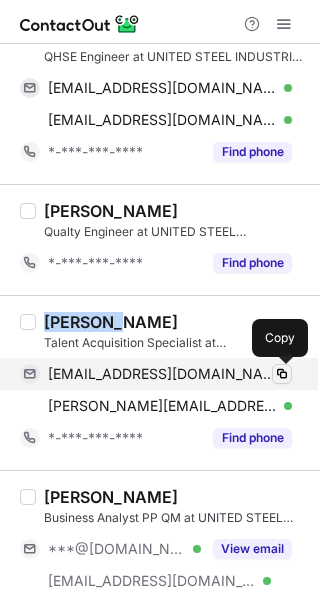 click at bounding box center [282, 374] 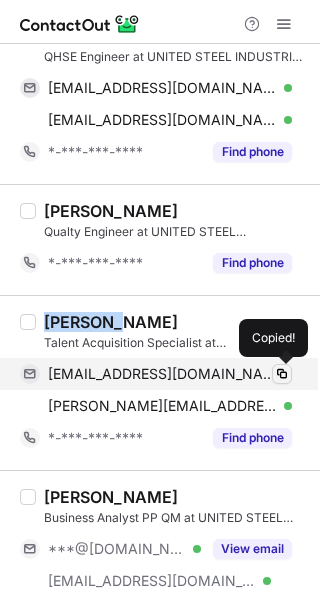 click at bounding box center (282, 374) 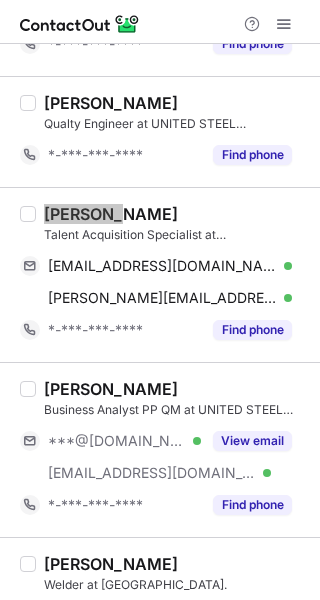 scroll, scrollTop: 1181, scrollLeft: 0, axis: vertical 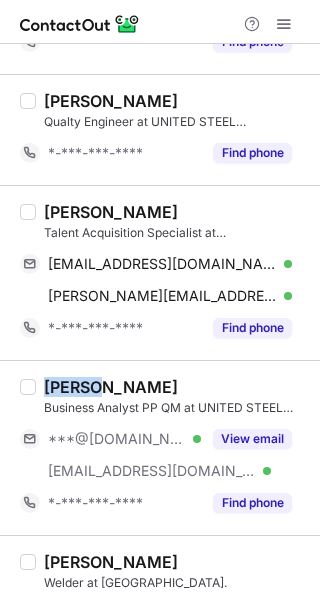 drag, startPoint x: 89, startPoint y: 385, endPoint x: 40, endPoint y: 381, distance: 49.162994 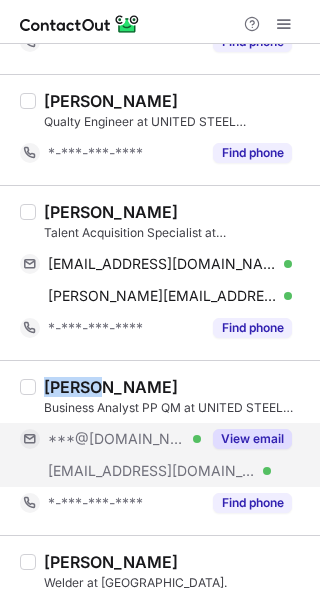 click on "View email" at bounding box center (252, 439) 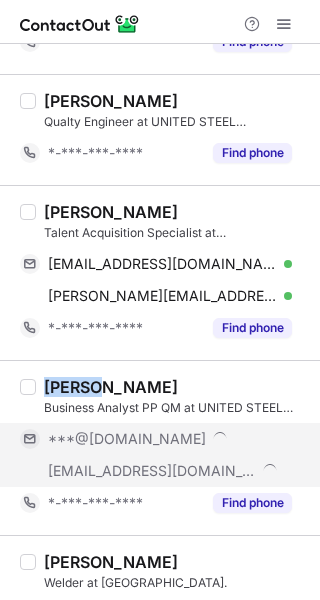 click on "***@yahoo.com" at bounding box center (170, 439) 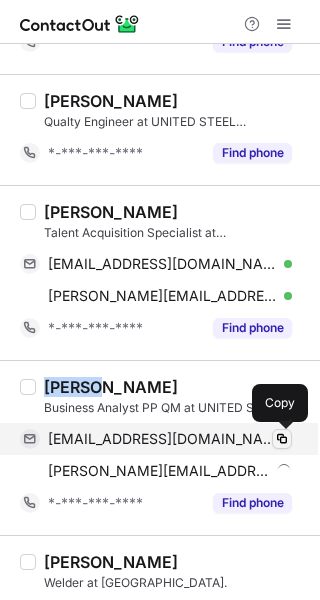 click at bounding box center [282, 439] 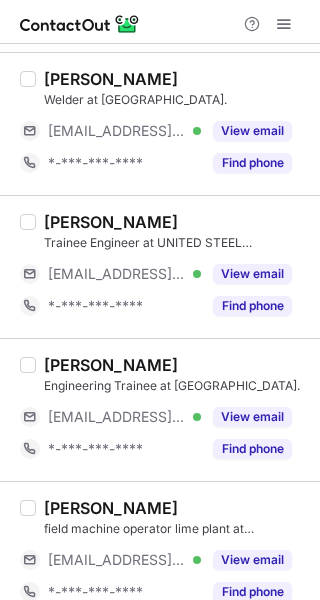 scroll, scrollTop: 1665, scrollLeft: 0, axis: vertical 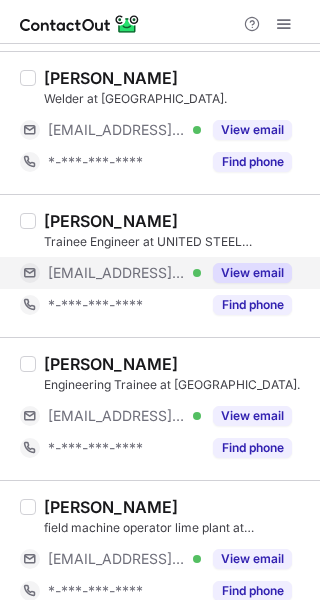 click on "View email" at bounding box center [252, 273] 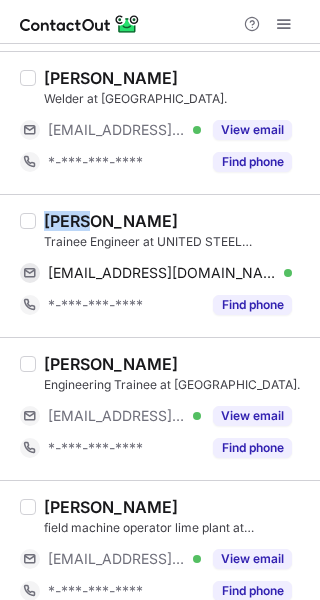 drag, startPoint x: 88, startPoint y: 223, endPoint x: 45, endPoint y: 217, distance: 43.416588 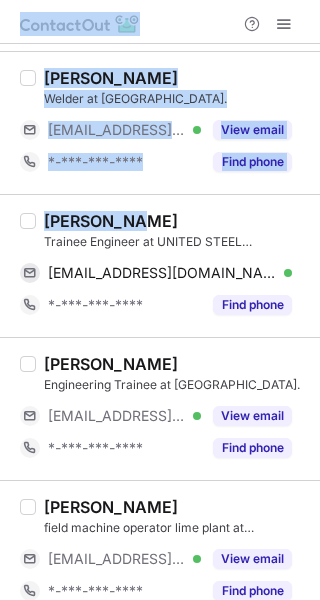 drag, startPoint x: 119, startPoint y: 222, endPoint x: 2, endPoint y: 213, distance: 117.34564 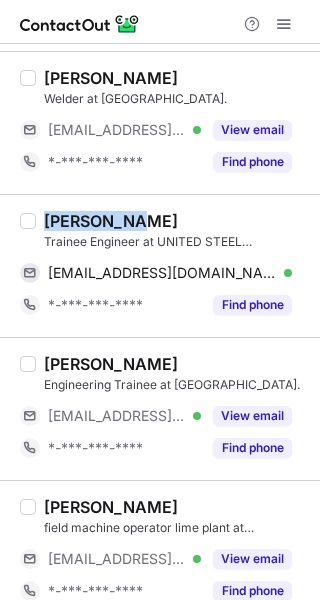 copy on "Saleh Bin" 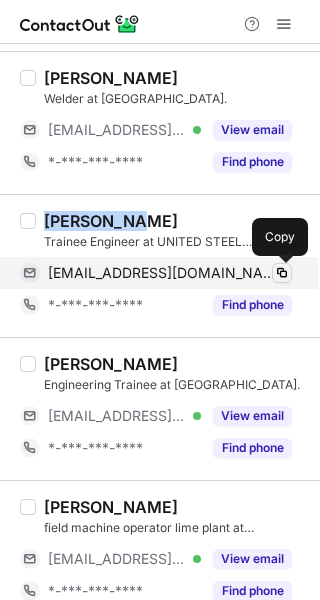 click at bounding box center [282, 273] 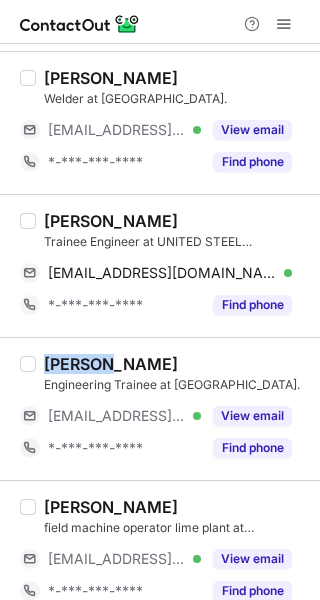 drag, startPoint x: 100, startPoint y: 362, endPoint x: 46, endPoint y: 351, distance: 55.108982 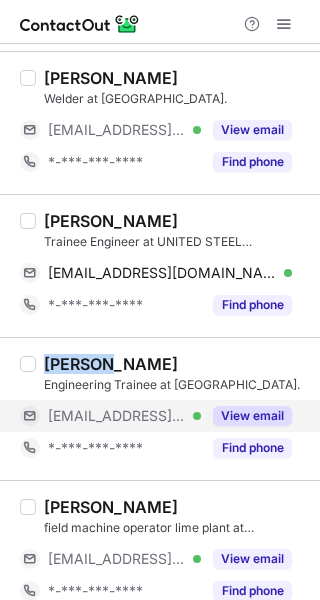 click on "View email" at bounding box center (252, 416) 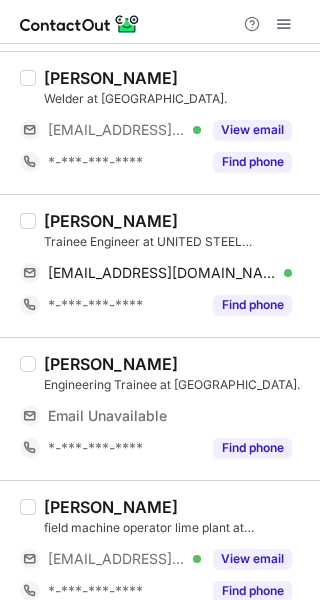 click on "Email Unavailable" at bounding box center (170, 416) 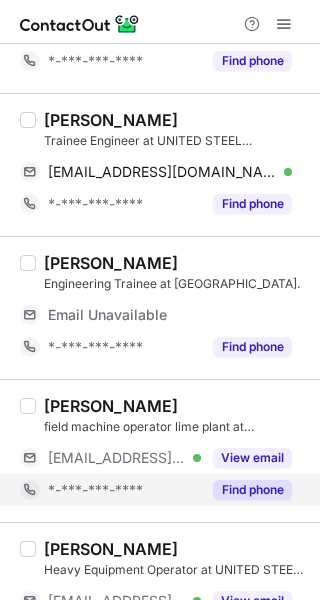 scroll, scrollTop: 1831, scrollLeft: 0, axis: vertical 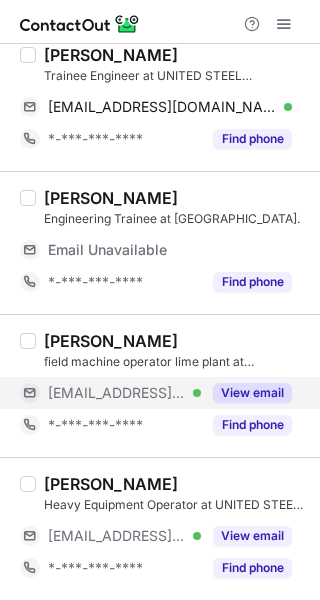 click on "View email" at bounding box center [252, 393] 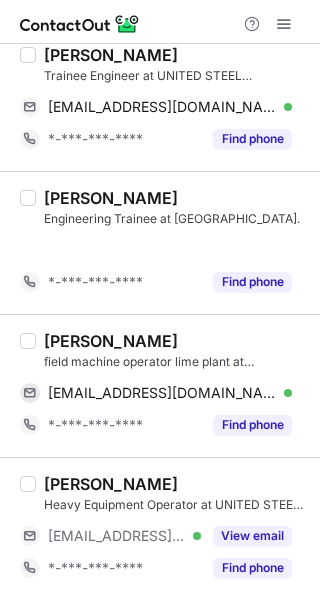 scroll, scrollTop: 1799, scrollLeft: 0, axis: vertical 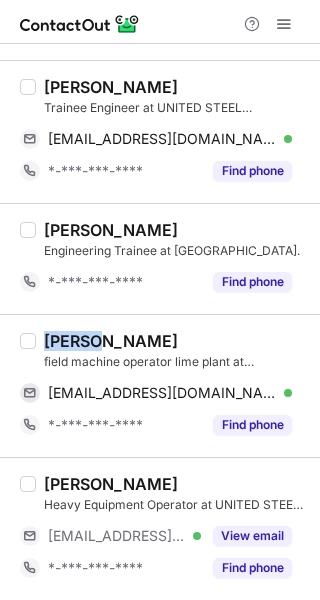 drag, startPoint x: 99, startPoint y: 342, endPoint x: 41, endPoint y: 338, distance: 58.137768 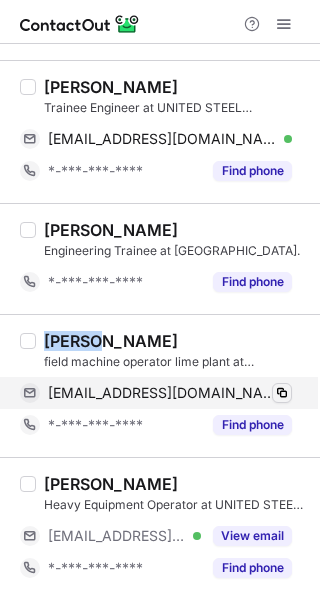 click at bounding box center [282, 393] 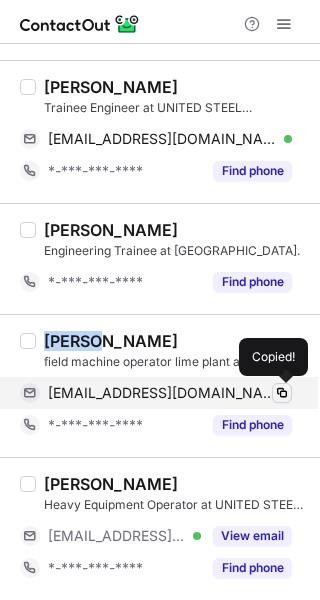 click at bounding box center (282, 393) 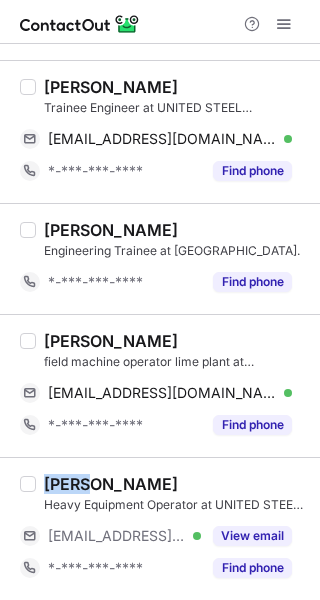 drag, startPoint x: 89, startPoint y: 484, endPoint x: 41, endPoint y: 479, distance: 48.259712 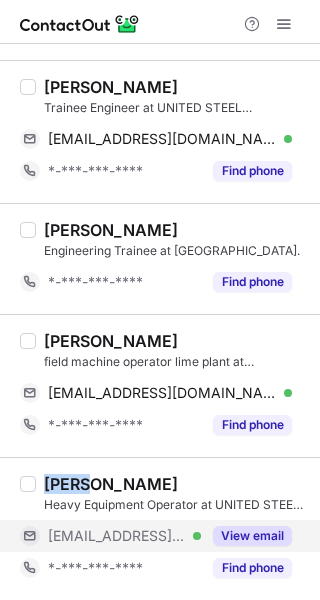 click on "View email" at bounding box center (252, 536) 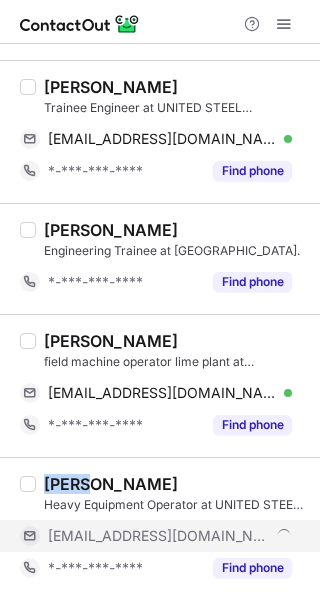 click on "***@kwtsteel.com" at bounding box center (170, 536) 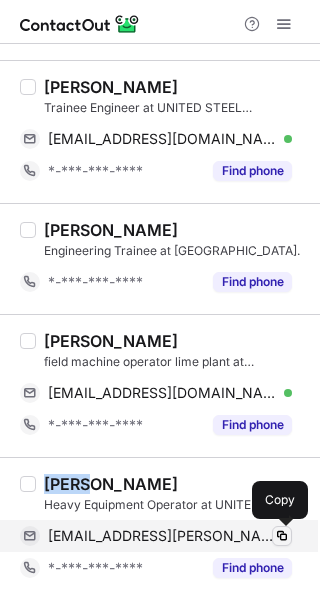 click at bounding box center [282, 536] 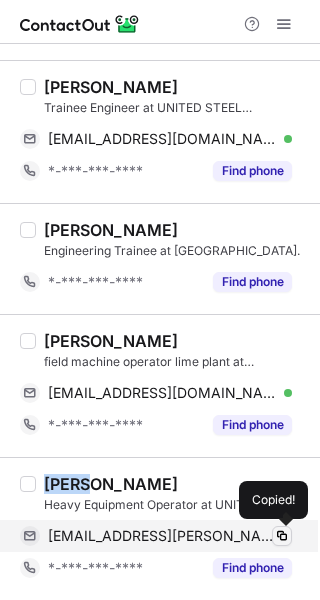 click at bounding box center (282, 536) 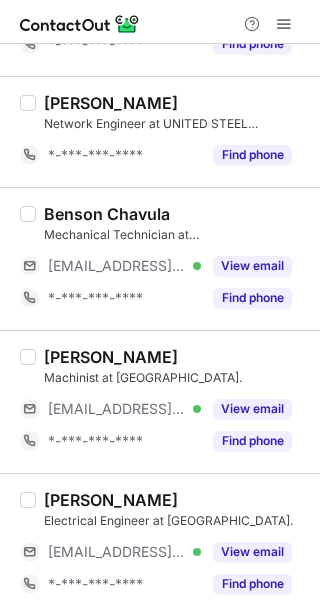 scroll, scrollTop: 383, scrollLeft: 0, axis: vertical 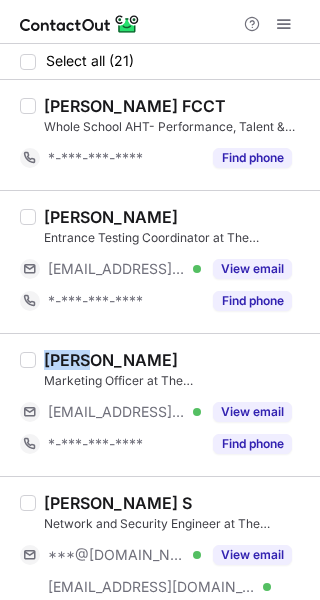 drag, startPoint x: 85, startPoint y: 362, endPoint x: 49, endPoint y: 361, distance: 36.013885 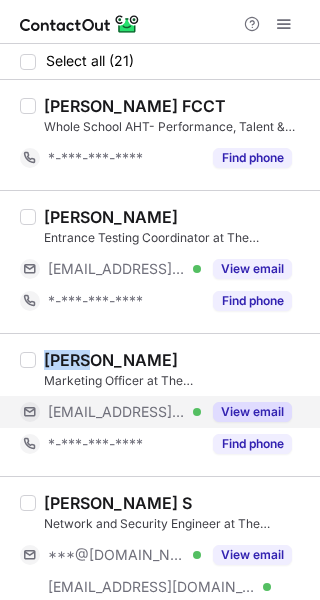 click on "View email" at bounding box center [252, 412] 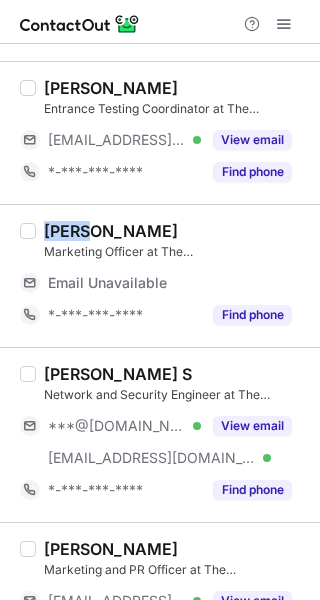 scroll, scrollTop: 135, scrollLeft: 0, axis: vertical 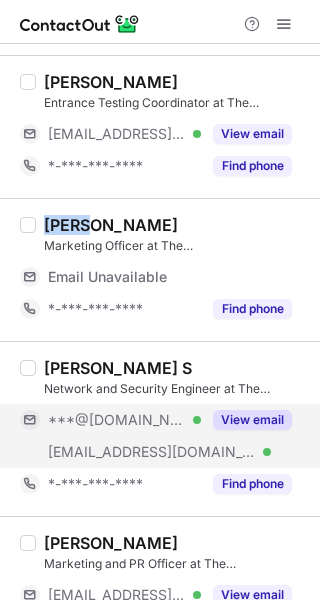 click on "View email" at bounding box center (252, 420) 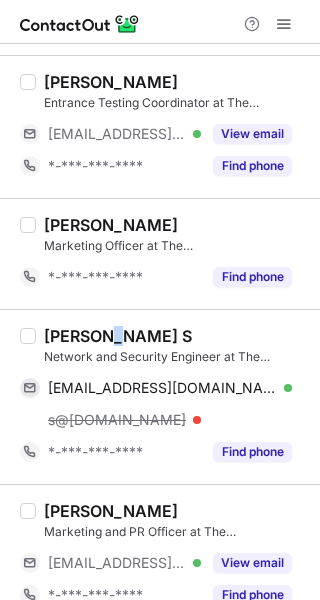 drag, startPoint x: 124, startPoint y: 371, endPoint x: 123, endPoint y: 336, distance: 35.014282 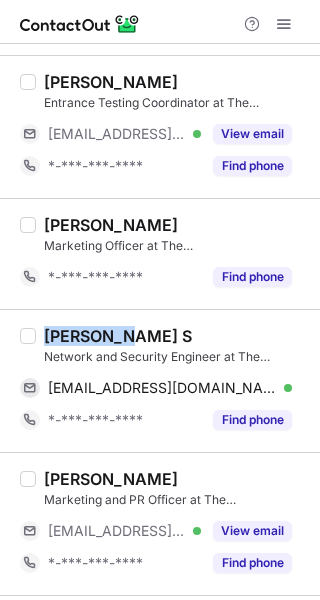 drag, startPoint x: 129, startPoint y: 339, endPoint x: 40, endPoint y: 322, distance: 90.60905 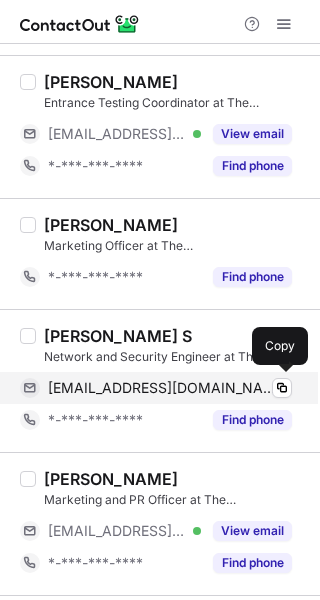 click on "imrantechie@hotmail.com Verified" at bounding box center (170, 388) 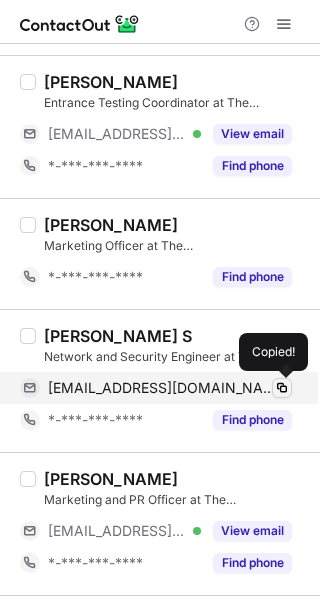 click at bounding box center [282, 388] 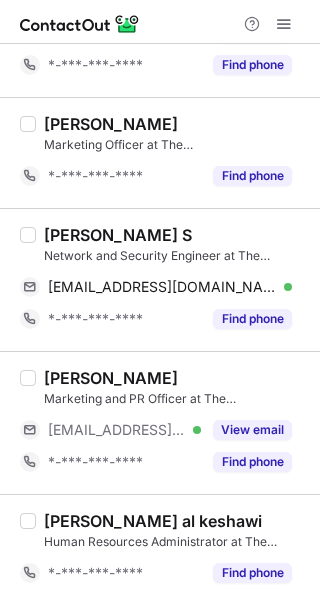 scroll, scrollTop: 238, scrollLeft: 0, axis: vertical 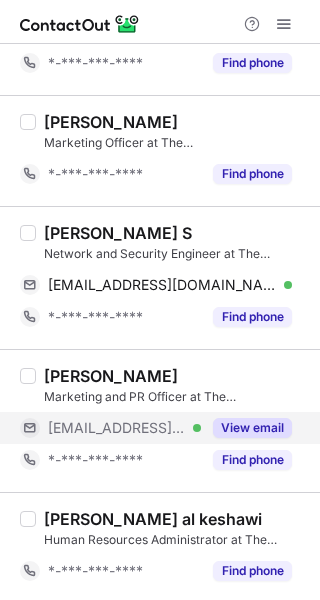 click on "View email" at bounding box center [252, 428] 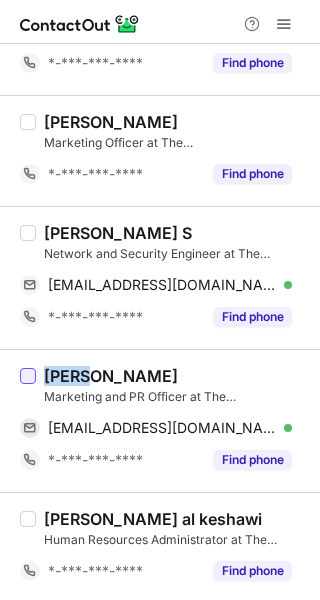 drag, startPoint x: 86, startPoint y: 377, endPoint x: 35, endPoint y: 374, distance: 51.088158 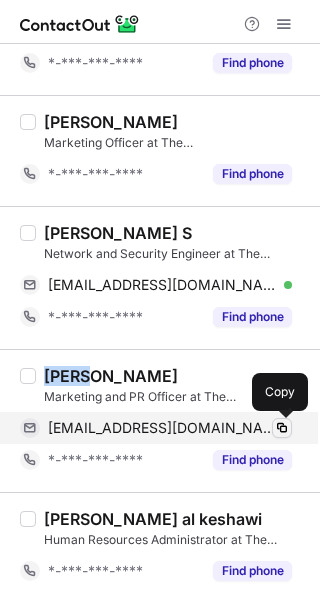 click at bounding box center (282, 428) 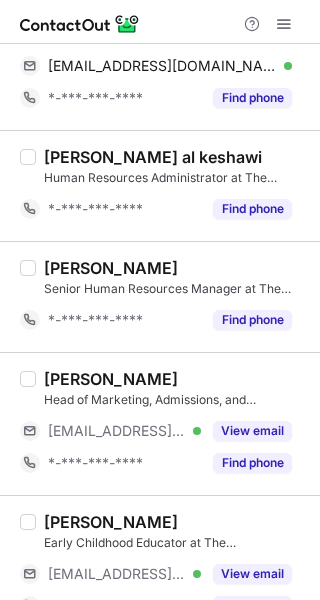 scroll, scrollTop: 617, scrollLeft: 0, axis: vertical 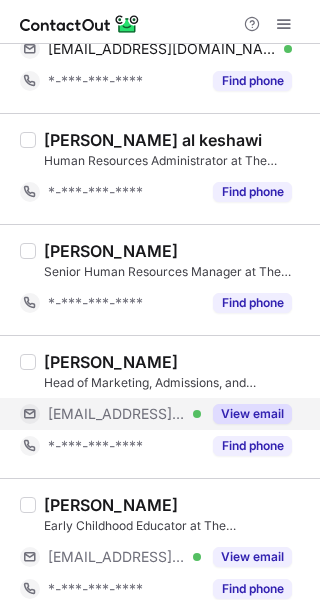 click on "View email" at bounding box center (252, 414) 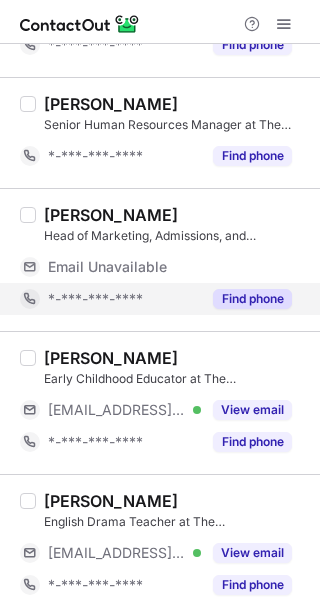 scroll, scrollTop: 772, scrollLeft: 0, axis: vertical 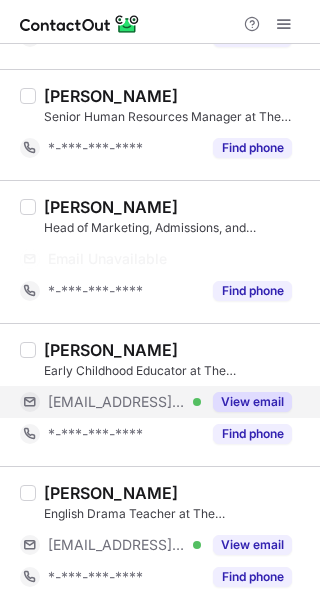 click on "View email" at bounding box center (252, 402) 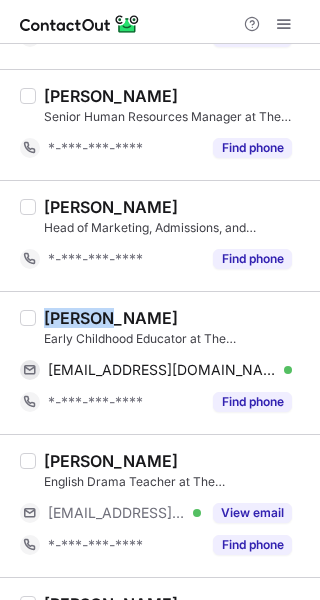drag, startPoint x: 104, startPoint y: 325, endPoint x: 42, endPoint y: 319, distance: 62.289646 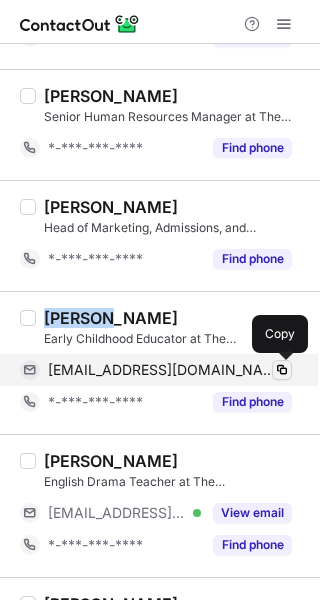 click at bounding box center (282, 370) 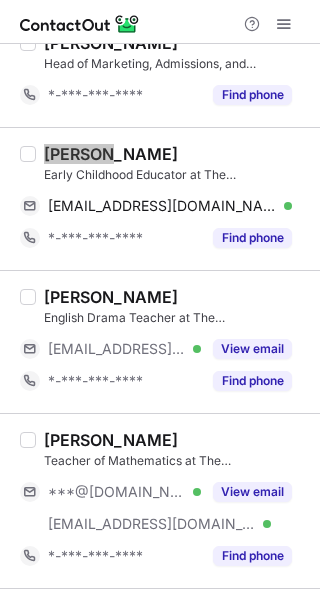 scroll, scrollTop: 941, scrollLeft: 0, axis: vertical 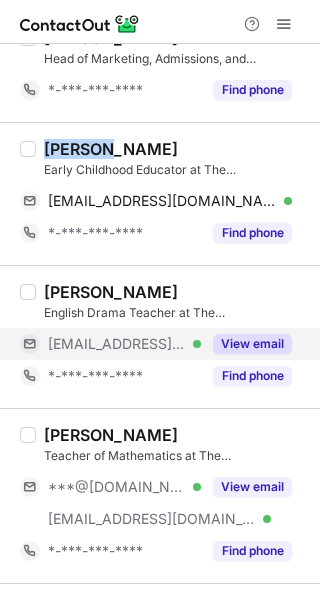 click on "View email" at bounding box center [252, 344] 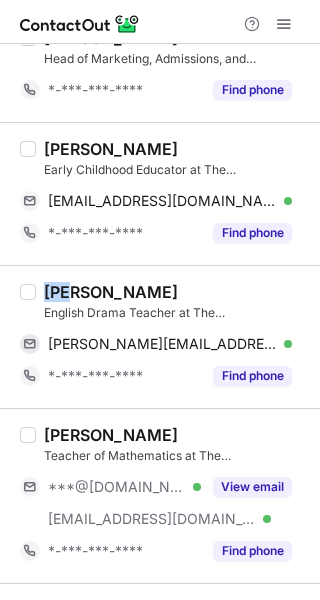 drag, startPoint x: 72, startPoint y: 295, endPoint x: 43, endPoint y: 294, distance: 29.017237 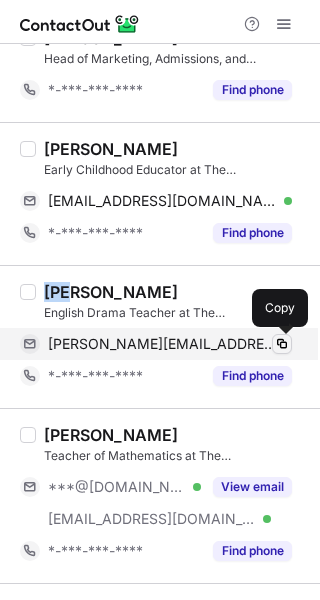click at bounding box center (282, 344) 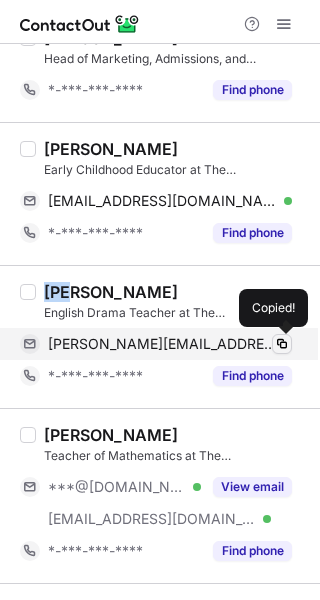 click at bounding box center [282, 344] 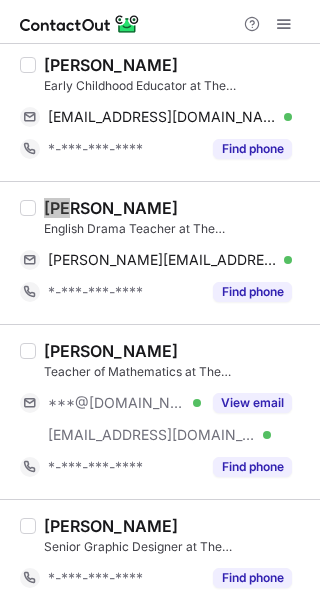 scroll, scrollTop: 1026, scrollLeft: 0, axis: vertical 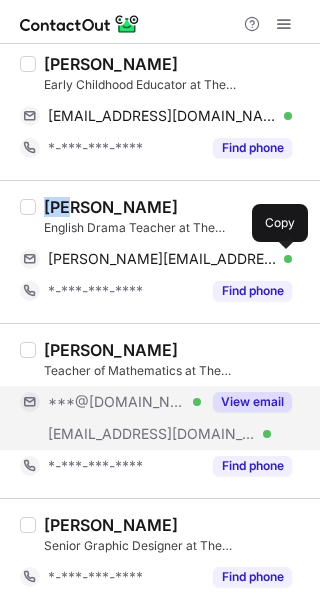 click on "View email" at bounding box center [252, 402] 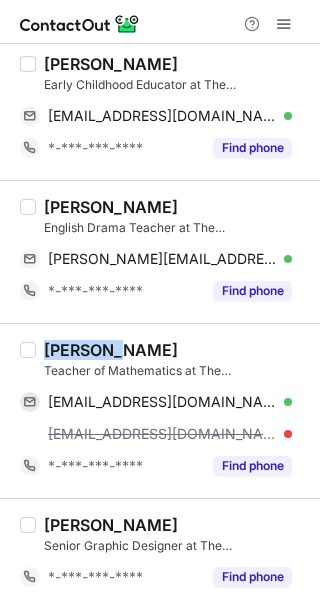 drag, startPoint x: 123, startPoint y: 354, endPoint x: 42, endPoint y: 345, distance: 81.49847 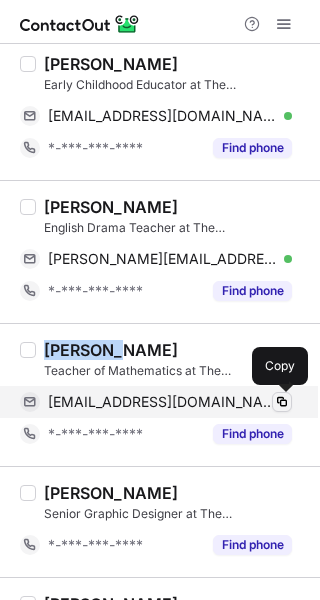 click at bounding box center [282, 402] 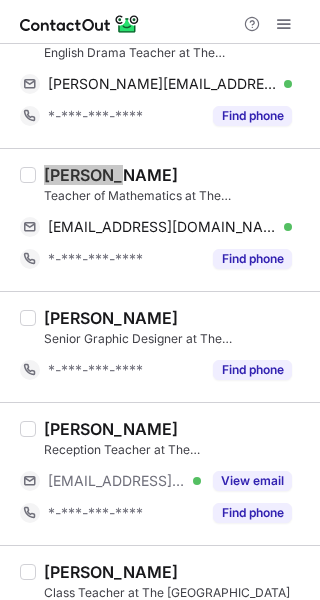 scroll, scrollTop: 1250, scrollLeft: 0, axis: vertical 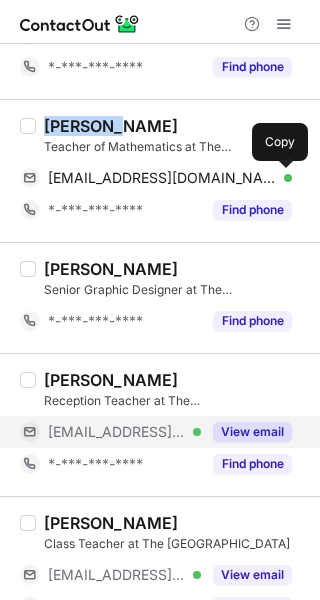click on "View email" at bounding box center (252, 432) 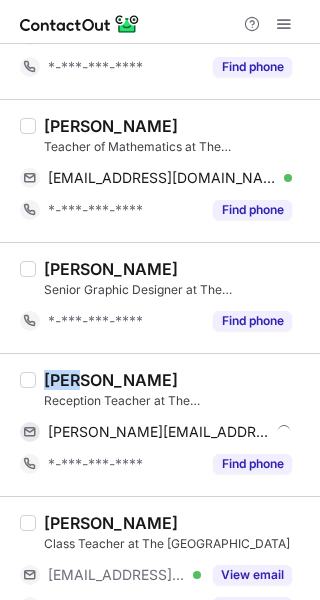 drag, startPoint x: 80, startPoint y: 382, endPoint x: 37, endPoint y: 375, distance: 43.56604 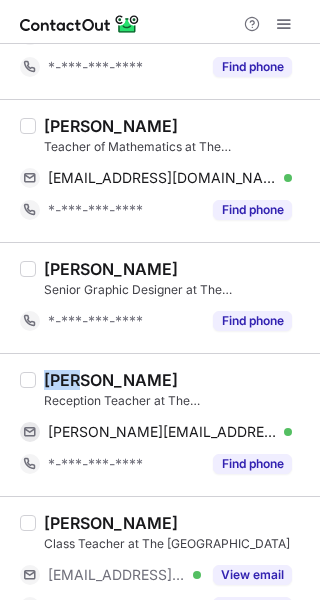 copy on "Katy" 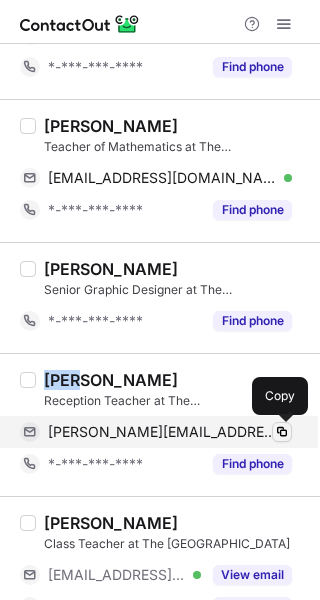 click at bounding box center [282, 432] 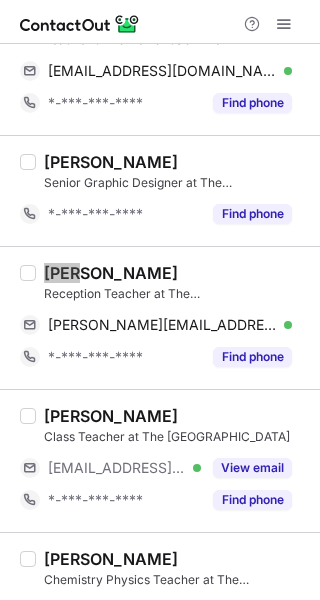 scroll, scrollTop: 1378, scrollLeft: 0, axis: vertical 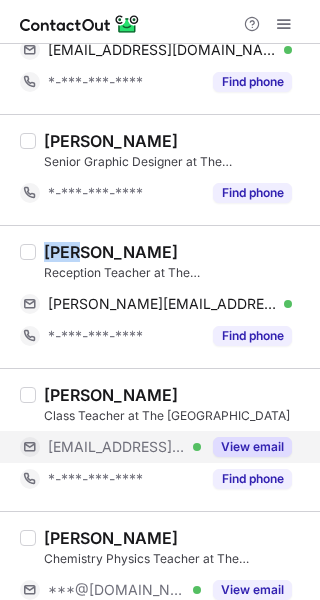 click on "View email" at bounding box center [252, 447] 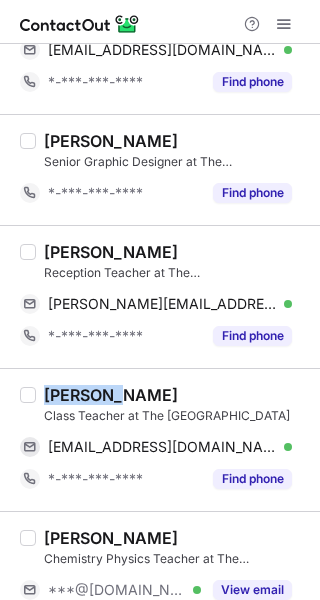 drag, startPoint x: 113, startPoint y: 394, endPoint x: 31, endPoint y: 384, distance: 82.607506 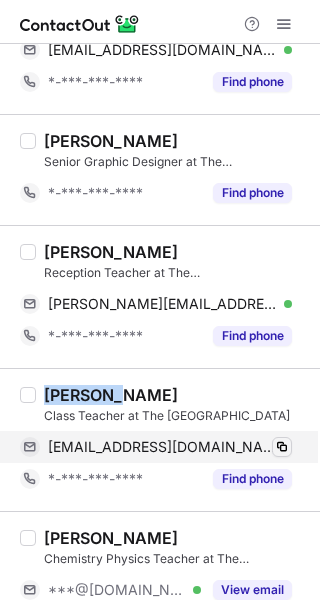 click at bounding box center (282, 447) 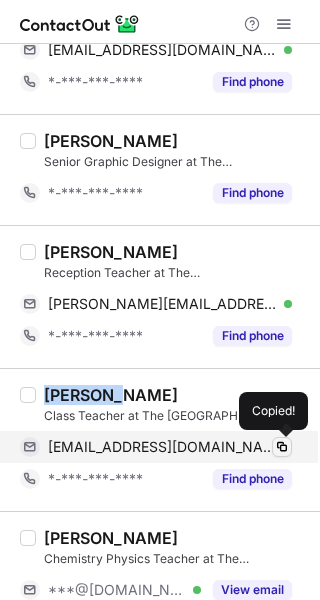 click at bounding box center [282, 447] 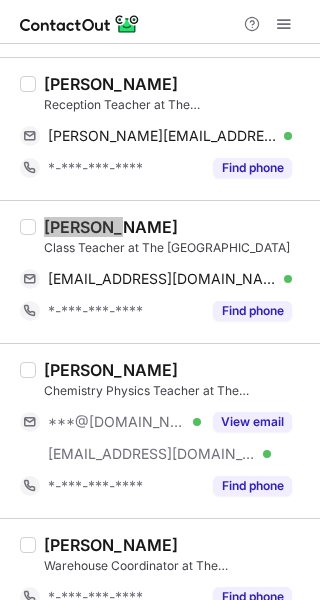scroll, scrollTop: 1548, scrollLeft: 0, axis: vertical 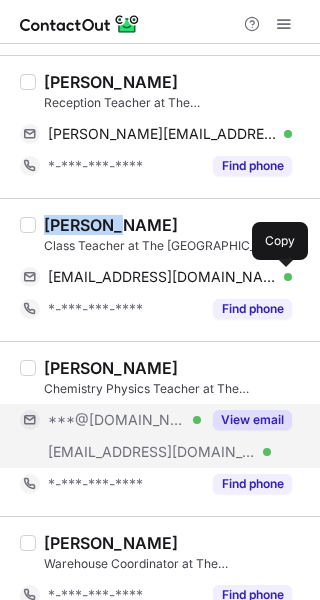 click on "View email" at bounding box center [252, 420] 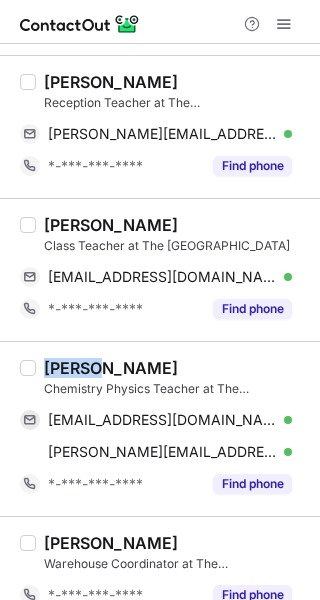 drag, startPoint x: 88, startPoint y: 365, endPoint x: 38, endPoint y: 363, distance: 50.039986 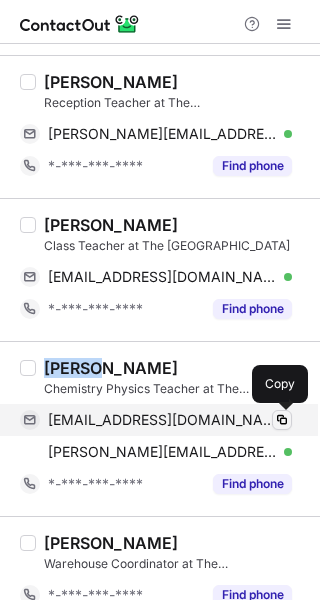 click at bounding box center [282, 420] 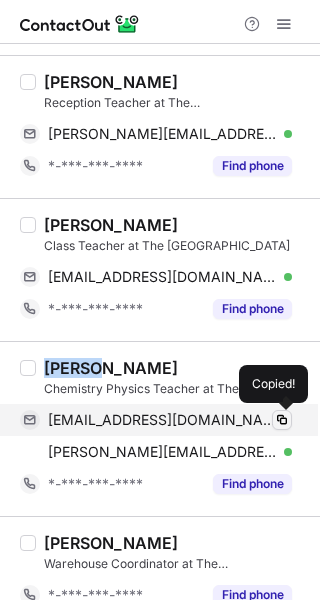 click at bounding box center [282, 420] 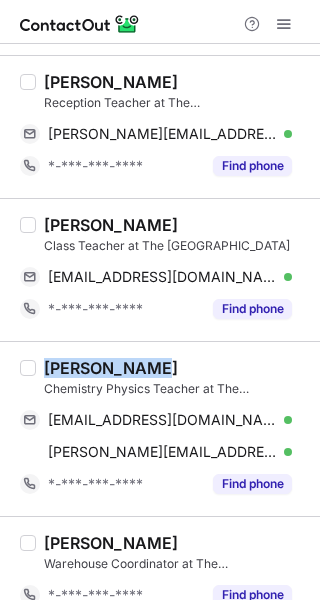 drag, startPoint x: 151, startPoint y: 365, endPoint x: 42, endPoint y: 365, distance: 109 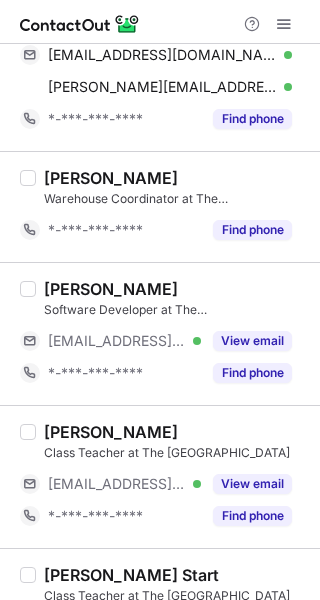 scroll, scrollTop: 1914, scrollLeft: 0, axis: vertical 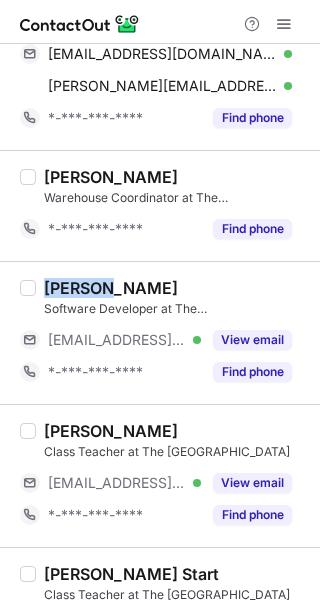 drag, startPoint x: 102, startPoint y: 286, endPoint x: 41, endPoint y: 288, distance: 61.03278 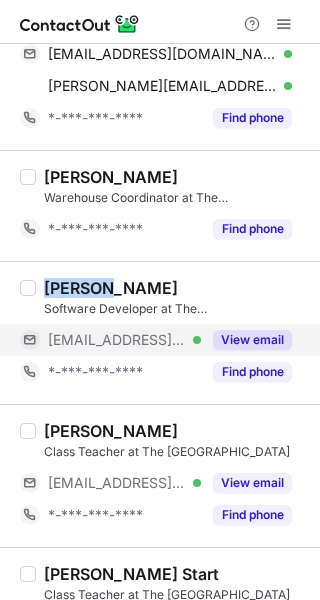 click on "View email" at bounding box center [252, 340] 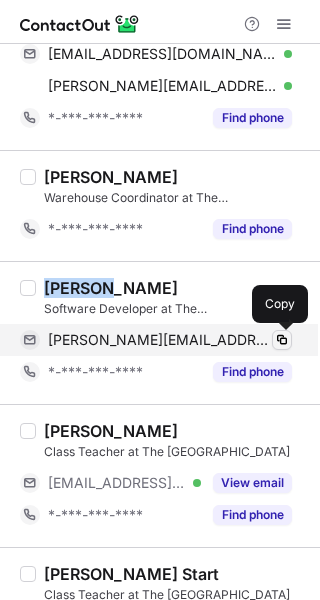 click at bounding box center (282, 340) 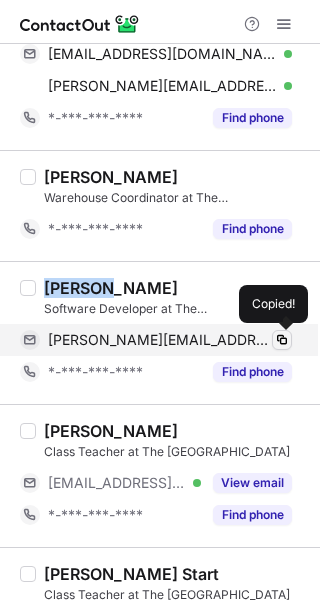 click at bounding box center [282, 340] 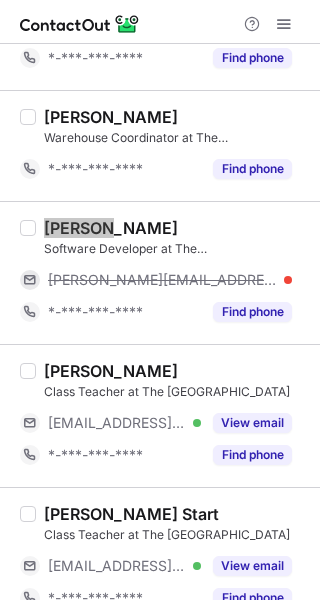scroll, scrollTop: 1979, scrollLeft: 0, axis: vertical 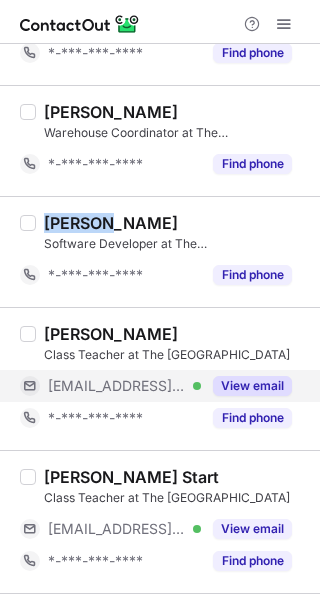 click on "View email" at bounding box center (252, 386) 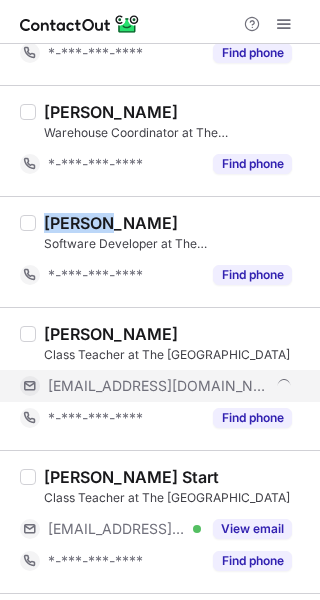 click on "***@bsk.edu.kw" at bounding box center (170, 386) 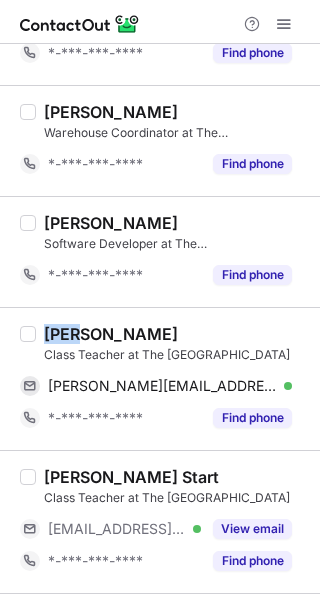 drag, startPoint x: 80, startPoint y: 336, endPoint x: 47, endPoint y: 333, distance: 33.13608 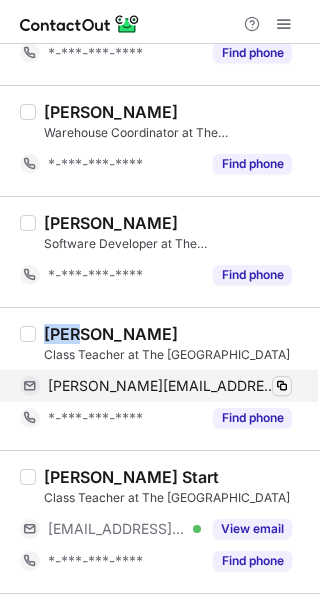 click at bounding box center (282, 386) 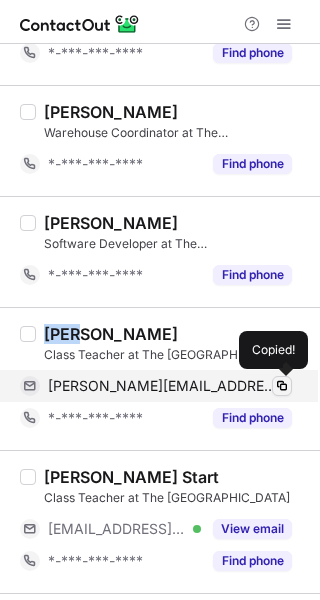 click at bounding box center (282, 386) 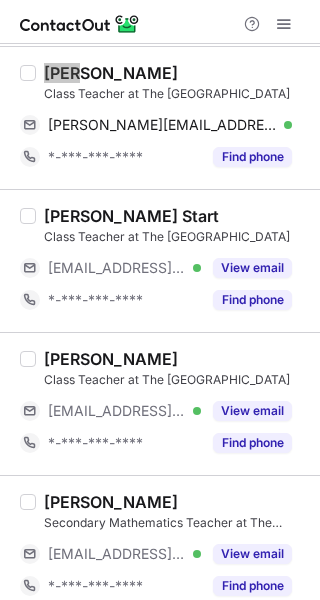 scroll, scrollTop: 2258, scrollLeft: 0, axis: vertical 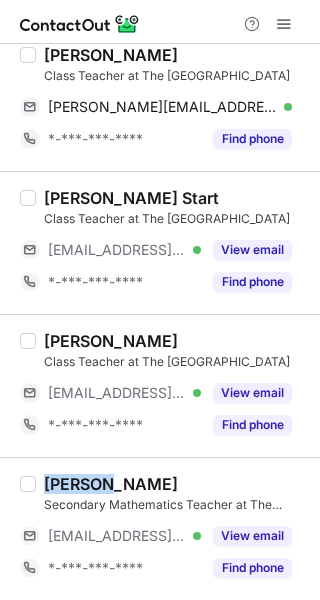 drag, startPoint x: 110, startPoint y: 484, endPoint x: 37, endPoint y: 480, distance: 73.109505 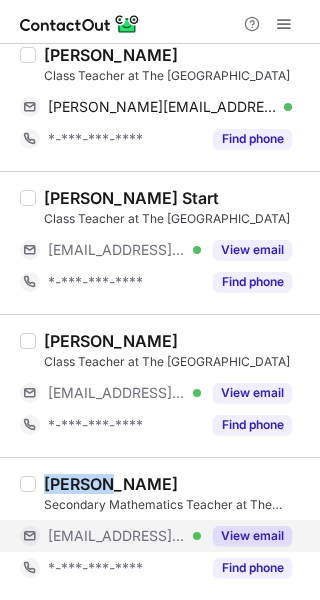 click on "View email" at bounding box center [252, 536] 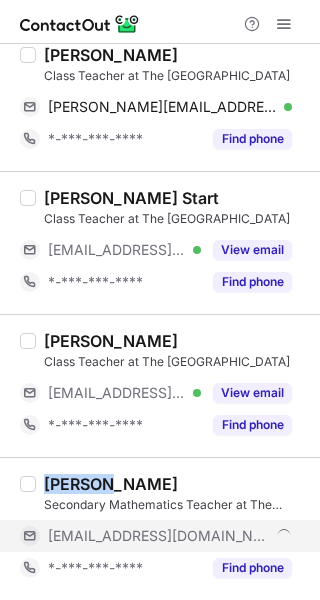 click on "***@bsk.edu.kw" at bounding box center [170, 536] 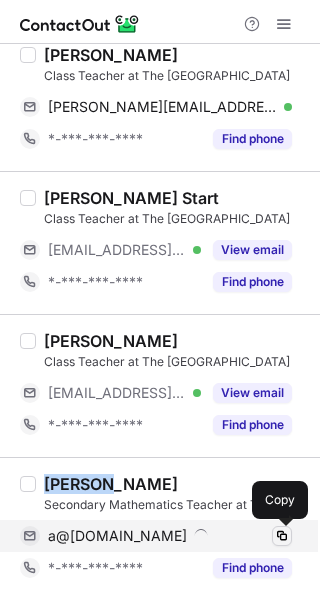 click at bounding box center [282, 536] 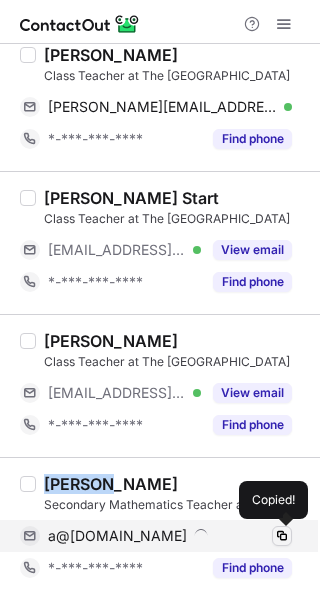 click at bounding box center (282, 536) 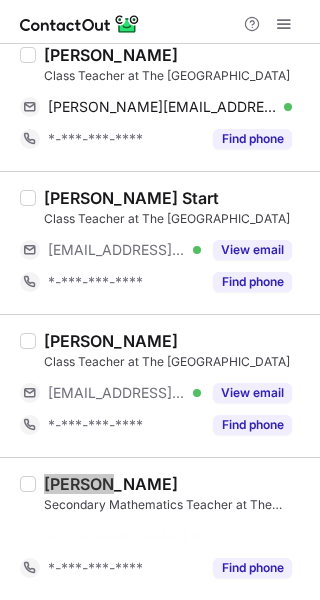 scroll, scrollTop: 2226, scrollLeft: 0, axis: vertical 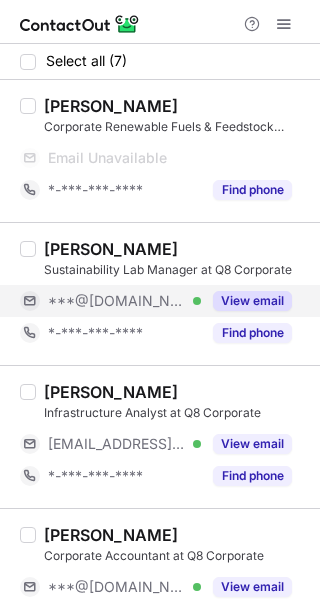 click on "View email" at bounding box center (252, 301) 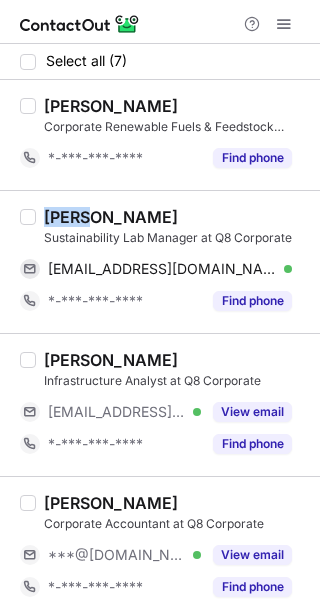 drag, startPoint x: 91, startPoint y: 219, endPoint x: 45, endPoint y: 208, distance: 47.296936 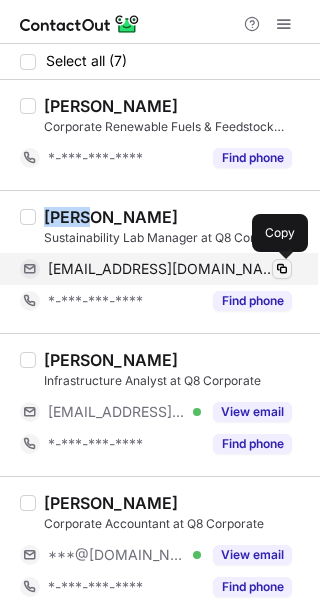 click at bounding box center (282, 269) 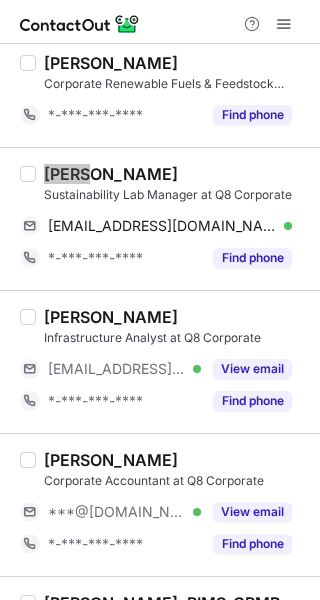 scroll, scrollTop: 49, scrollLeft: 0, axis: vertical 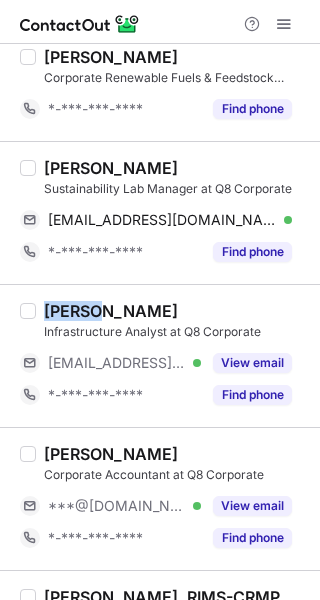 drag, startPoint x: 92, startPoint y: 314, endPoint x: 38, endPoint y: 308, distance: 54.33231 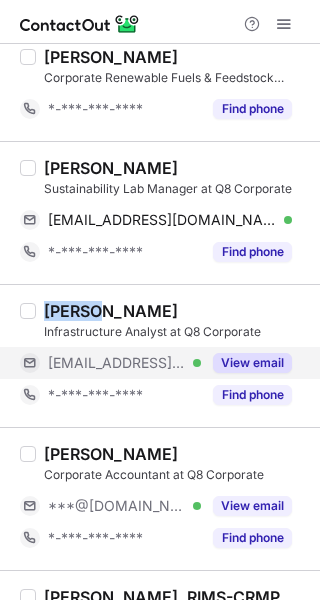 click on "View email" at bounding box center [252, 363] 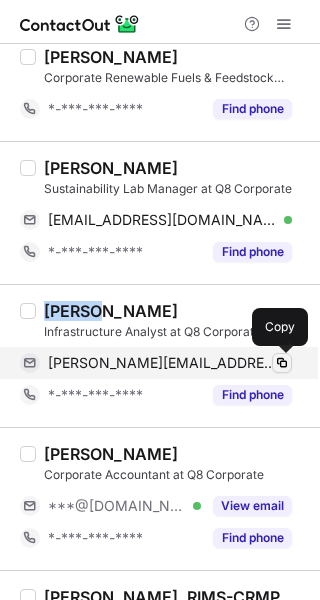 click at bounding box center (282, 363) 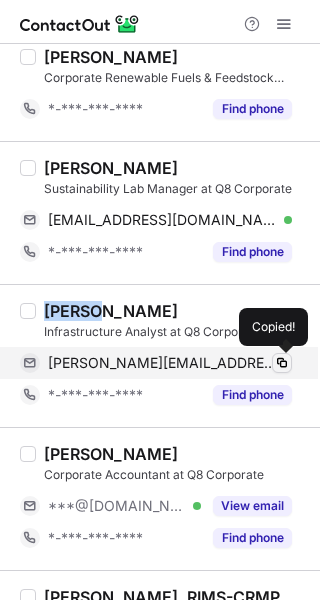 click at bounding box center [282, 363] 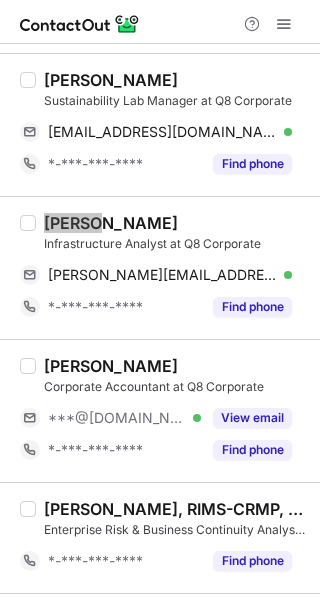 scroll, scrollTop: 156, scrollLeft: 0, axis: vertical 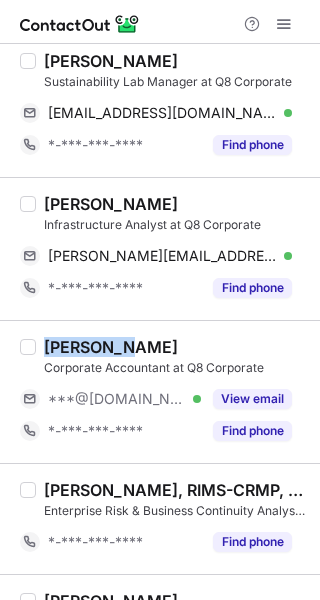 drag, startPoint x: 121, startPoint y: 350, endPoint x: 47, endPoint y: 342, distance: 74.431175 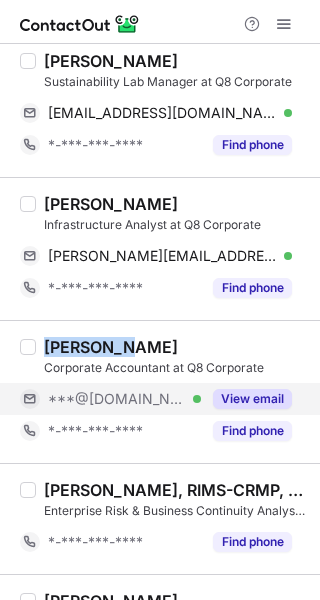 click on "View email" at bounding box center [252, 399] 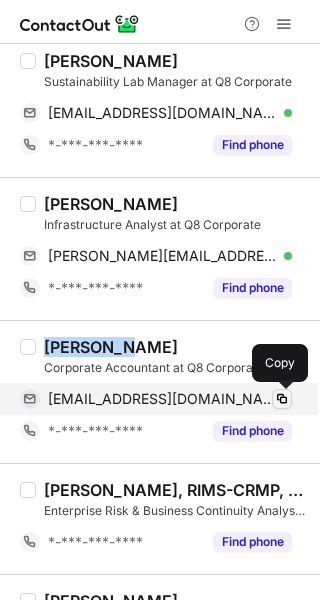 click at bounding box center (282, 399) 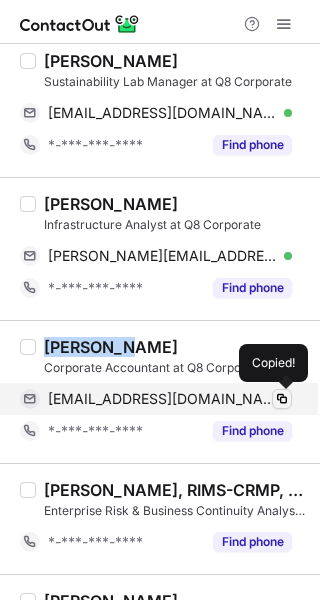 click at bounding box center [282, 399] 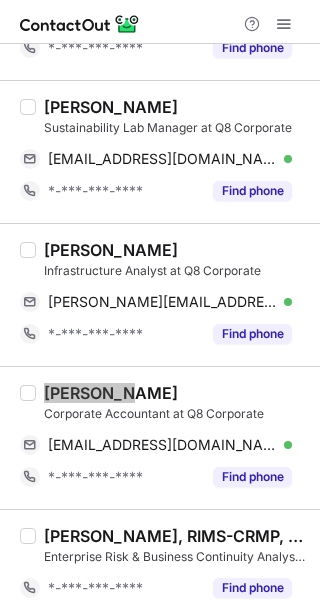 scroll, scrollTop: 0, scrollLeft: 0, axis: both 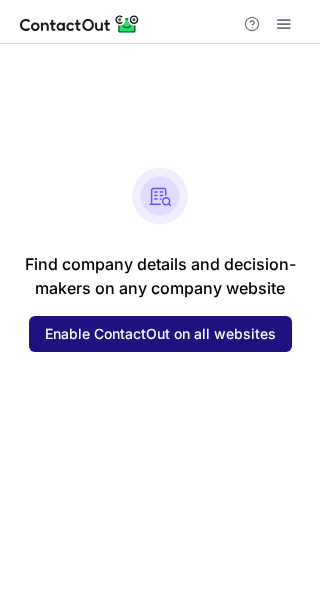 click on "Enable ContactOut on all websites" at bounding box center [160, 334] 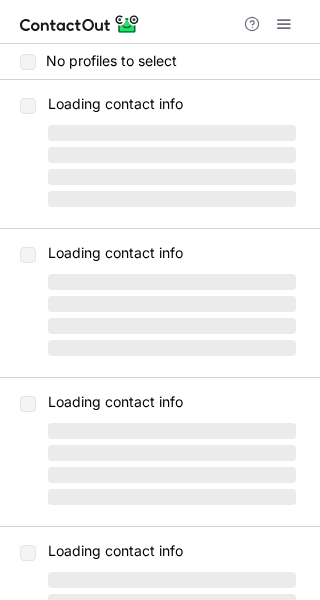 scroll, scrollTop: 0, scrollLeft: 0, axis: both 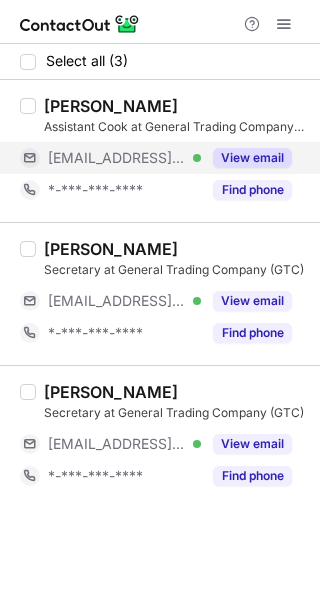 click on "View email" at bounding box center [252, 158] 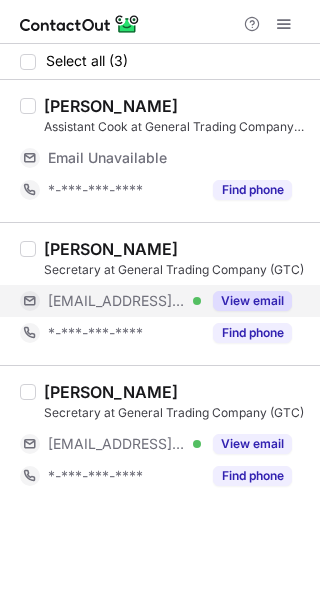 click on "View email" at bounding box center [252, 301] 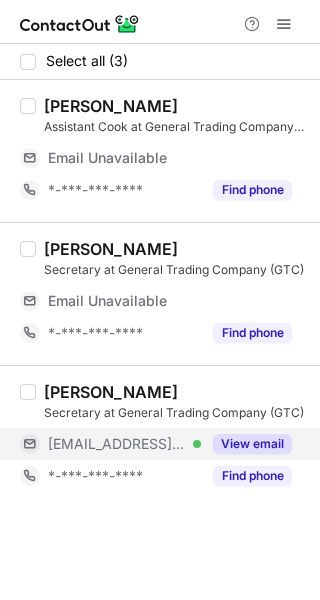 click on "View email" at bounding box center (252, 444) 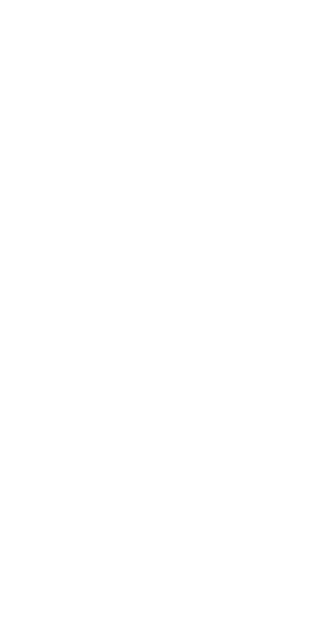 scroll, scrollTop: 0, scrollLeft: 0, axis: both 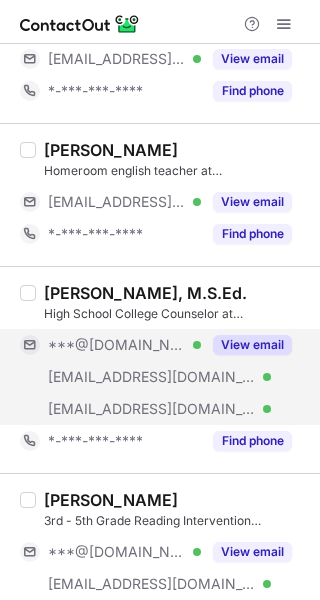 click on "View email" at bounding box center (252, 345) 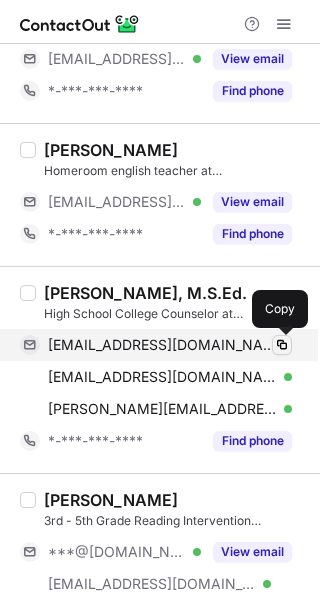 click at bounding box center [282, 345] 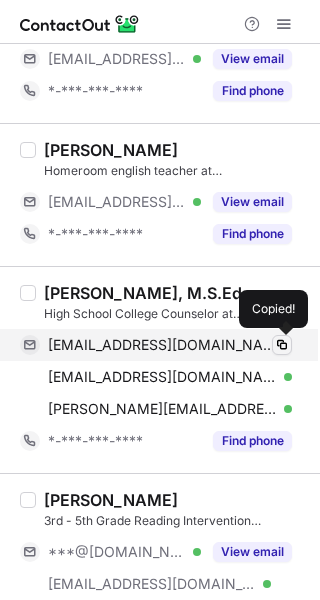 click at bounding box center [282, 345] 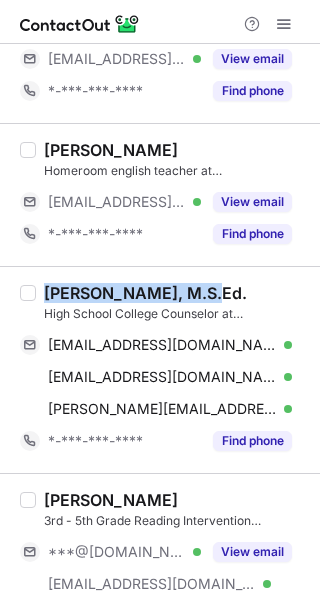 copy on "Natia Gaprindashvil" 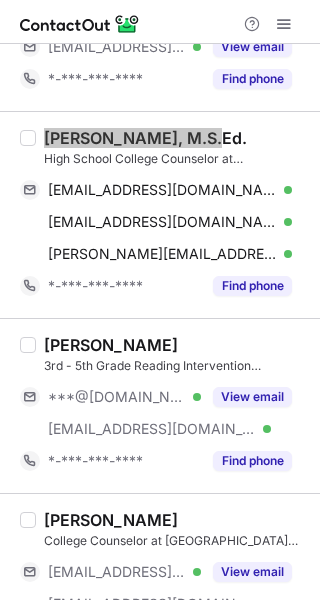 scroll, scrollTop: 398, scrollLeft: 0, axis: vertical 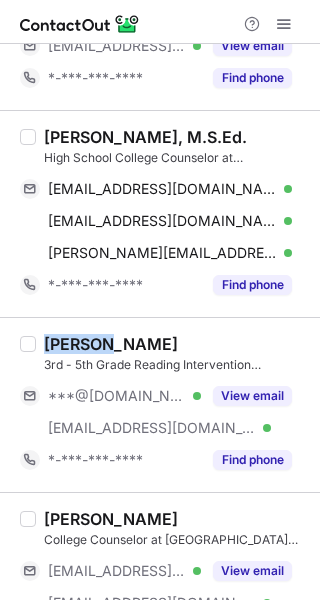 copy on "Justin" 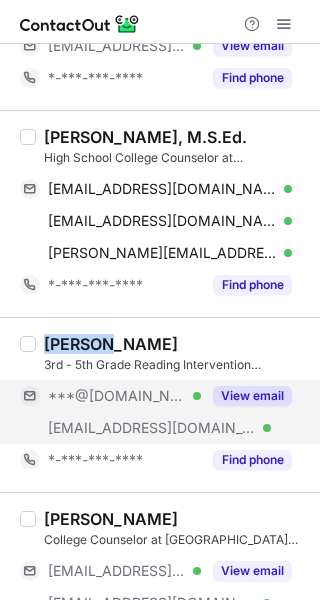 click on "View email" at bounding box center [252, 396] 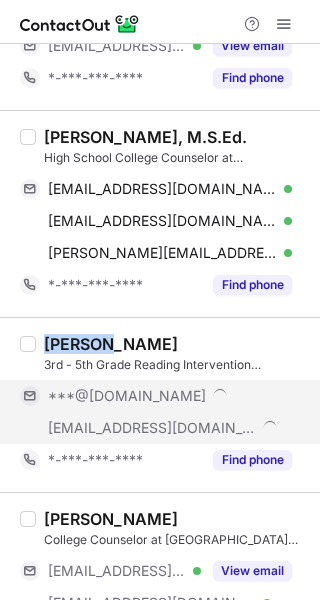 click on "***@gmail.com" at bounding box center (170, 396) 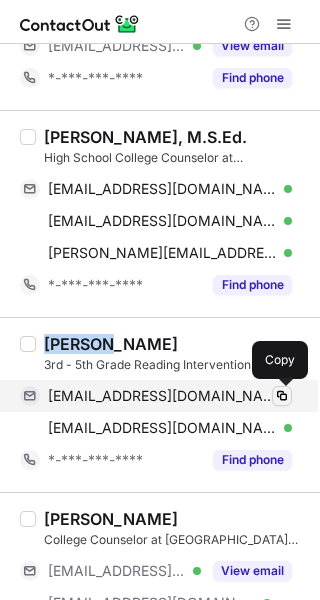 click at bounding box center [282, 396] 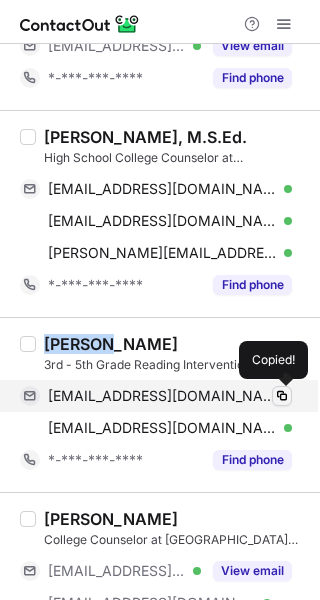 click at bounding box center (282, 396) 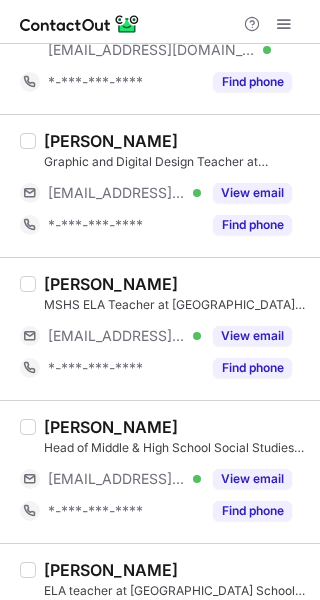 scroll, scrollTop: 1037, scrollLeft: 0, axis: vertical 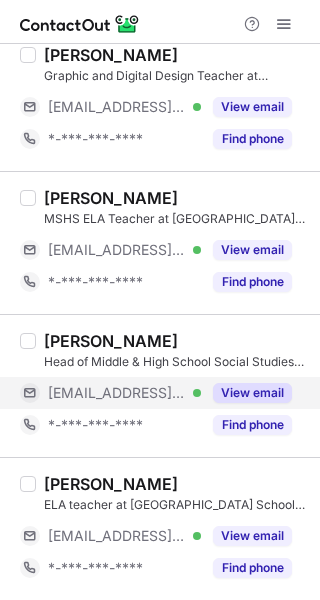 click on "View email" at bounding box center (252, 393) 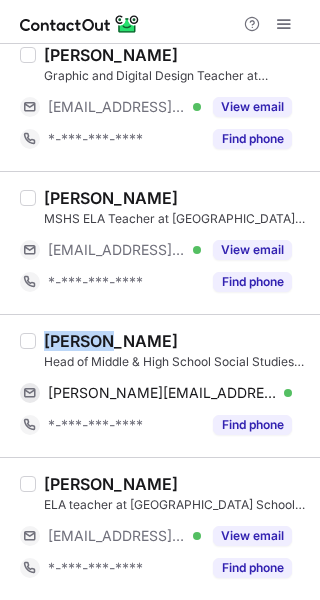 drag, startPoint x: 102, startPoint y: 348, endPoint x: 47, endPoint y: 338, distance: 55.9017 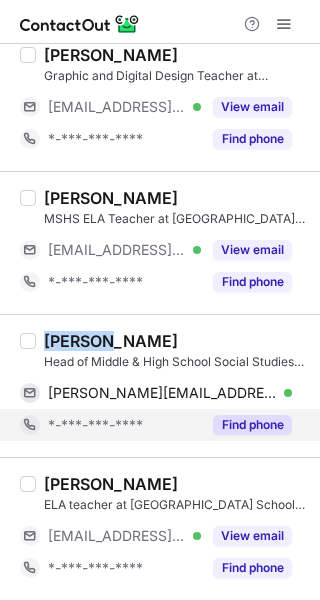 click on "Find phone" at bounding box center [252, 425] 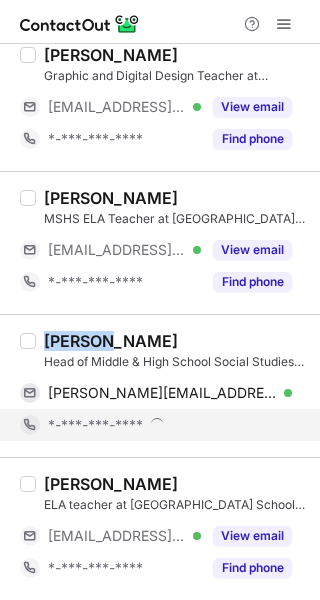 click on "*-***-***-****" at bounding box center (170, 425) 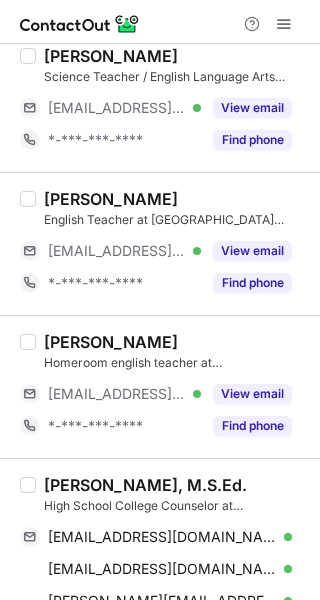 scroll, scrollTop: 0, scrollLeft: 0, axis: both 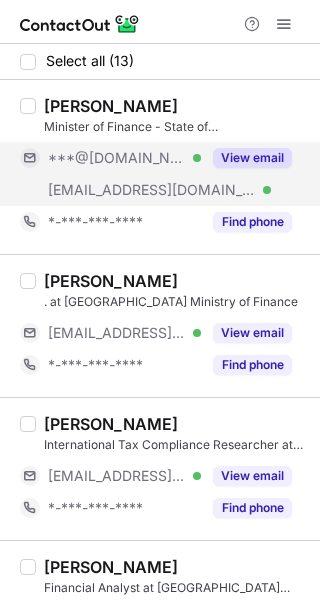 click on "View email" at bounding box center (252, 158) 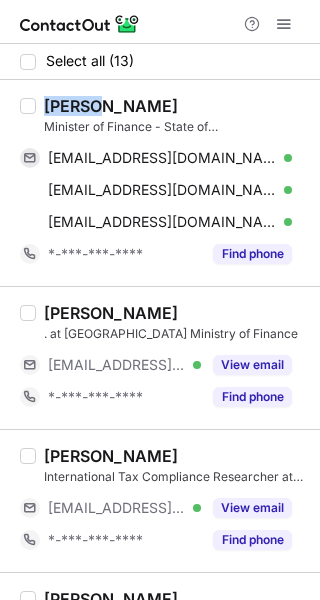 drag, startPoint x: 99, startPoint y: 109, endPoint x: 48, endPoint y: 105, distance: 51.156624 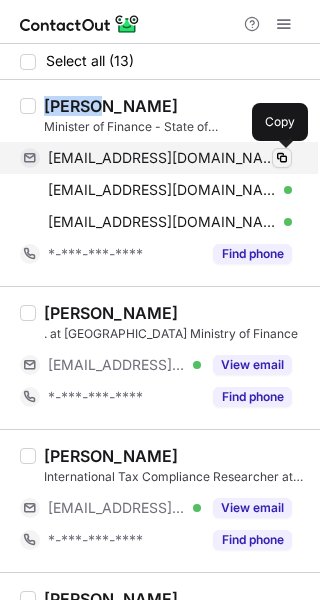 click at bounding box center (282, 158) 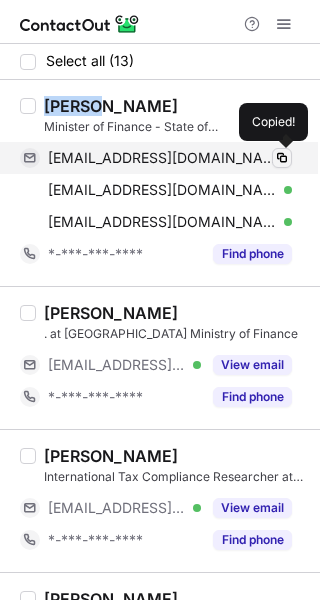 click at bounding box center (282, 158) 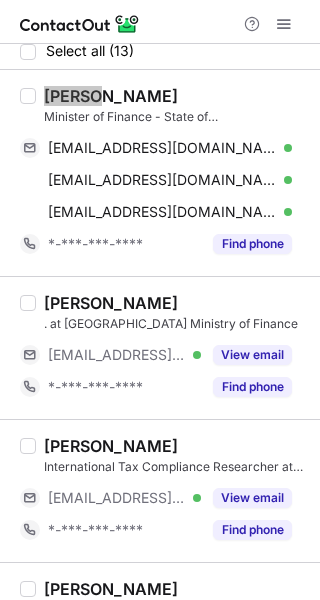 scroll, scrollTop: 8, scrollLeft: 0, axis: vertical 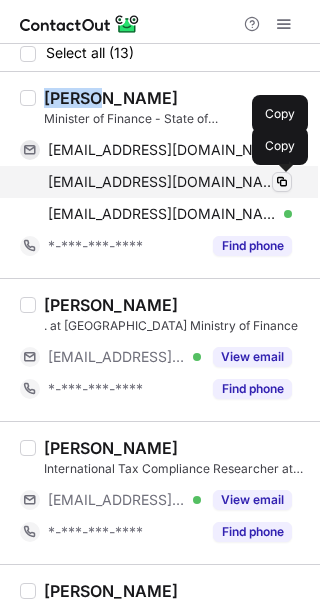 click at bounding box center [282, 182] 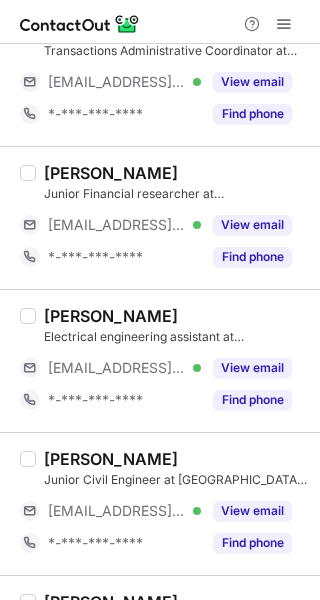 scroll, scrollTop: 1402, scrollLeft: 0, axis: vertical 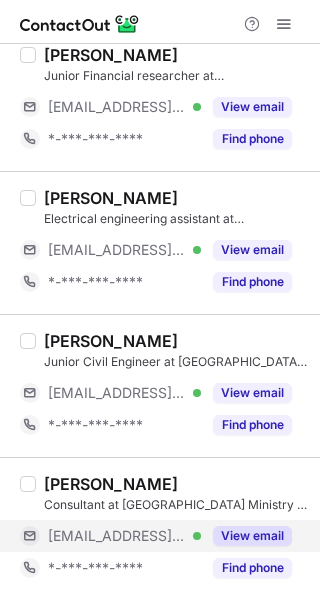 click on "View email" at bounding box center (252, 536) 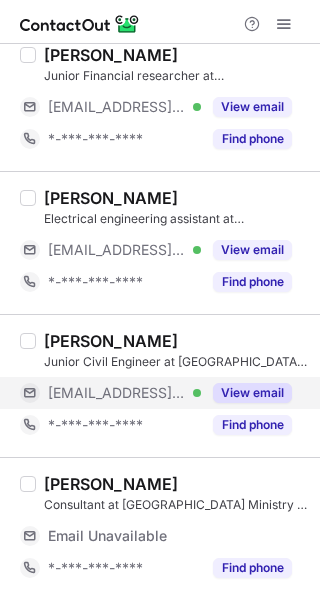 click on "View email" at bounding box center [252, 393] 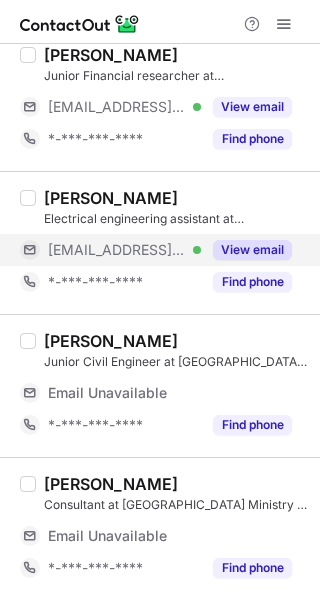 click on "View email" at bounding box center (252, 250) 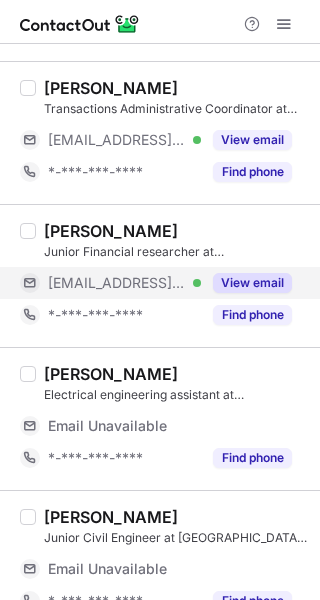 scroll, scrollTop: 1206, scrollLeft: 0, axis: vertical 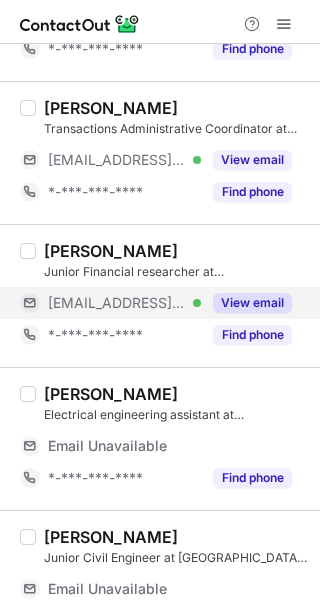 click on "View email" at bounding box center [252, 303] 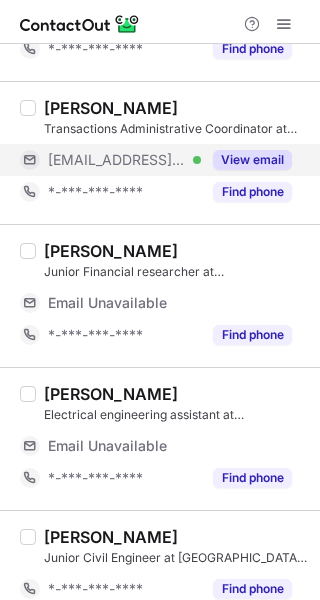 click on "View email" at bounding box center (252, 160) 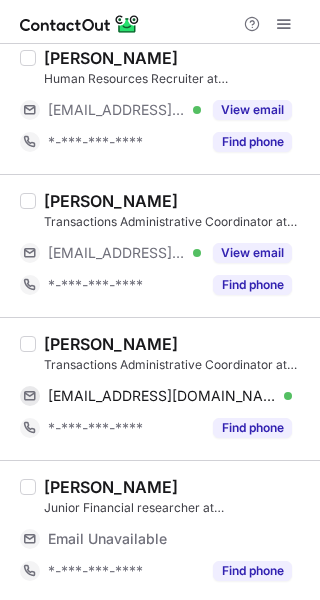 scroll, scrollTop: 967, scrollLeft: 0, axis: vertical 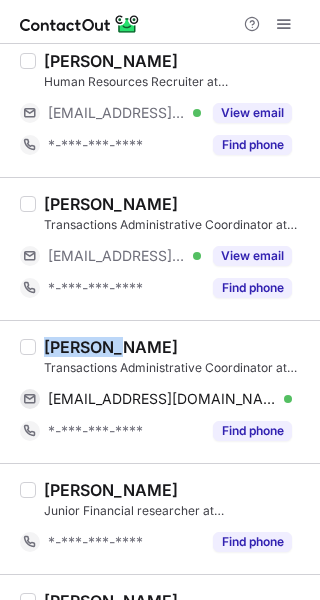 copy on "Ghosson" 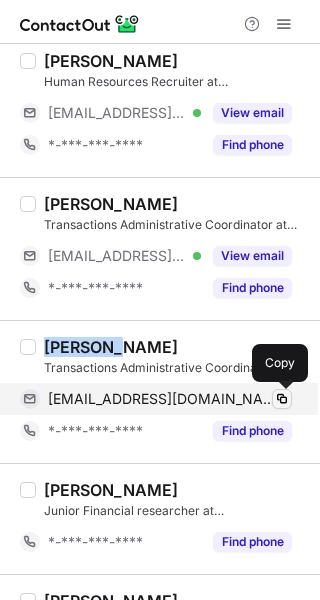 click at bounding box center (282, 399) 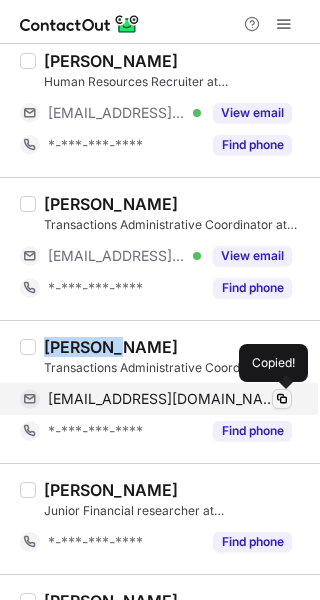 click at bounding box center [282, 399] 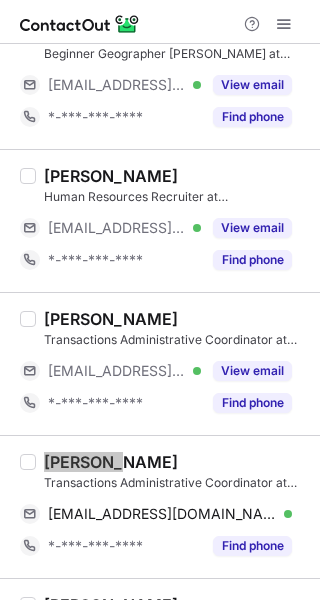 scroll, scrollTop: 842, scrollLeft: 0, axis: vertical 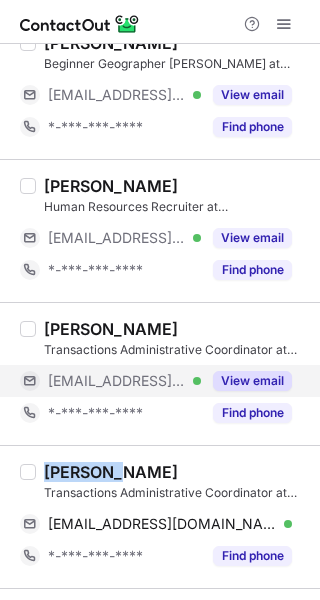click on "View email" at bounding box center (252, 381) 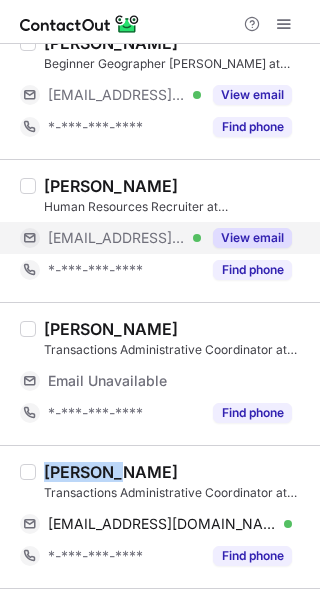 click on "View email" at bounding box center (252, 238) 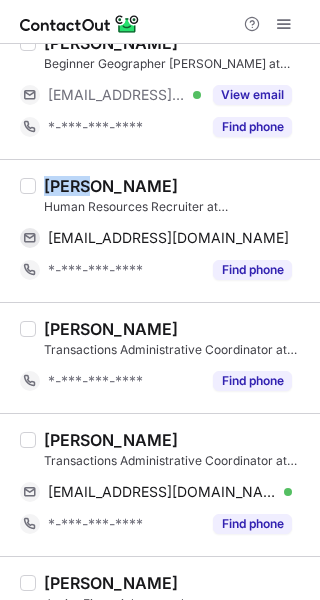 drag, startPoint x: 86, startPoint y: 190, endPoint x: 44, endPoint y: 179, distance: 43.416588 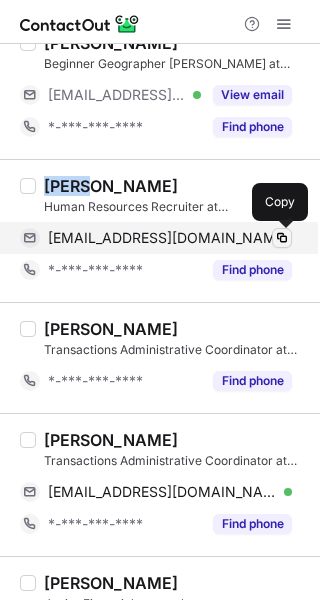click at bounding box center (282, 238) 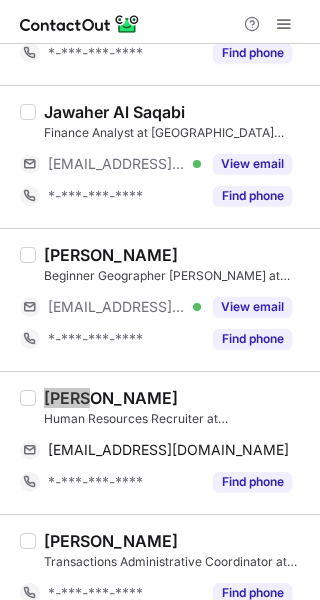 scroll, scrollTop: 626, scrollLeft: 0, axis: vertical 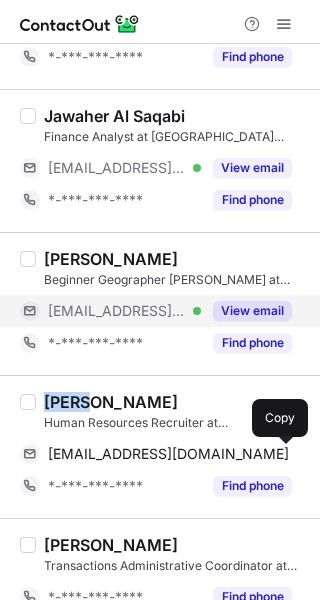 click on "View email" at bounding box center [252, 311] 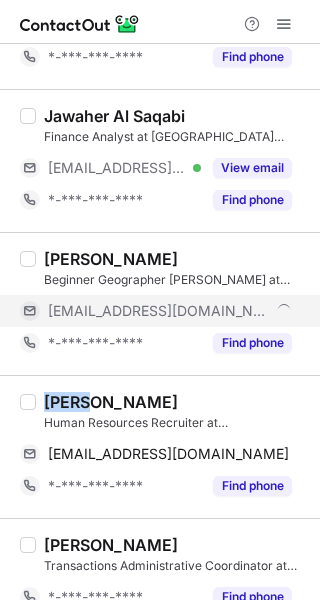 click on "***@mof.gov.kw" at bounding box center (170, 311) 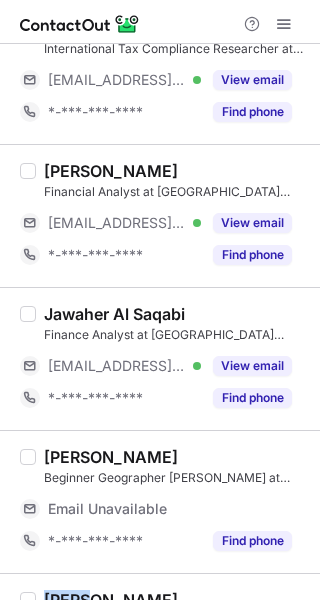 scroll, scrollTop: 383, scrollLeft: 0, axis: vertical 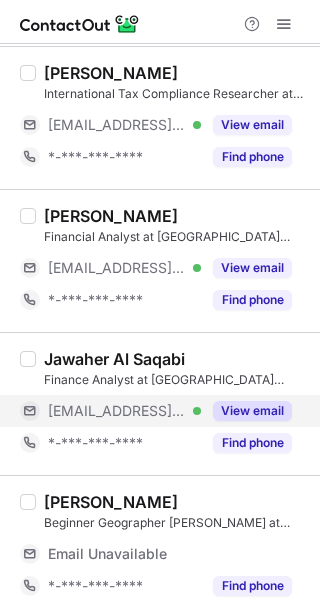 click on "View email" at bounding box center (252, 411) 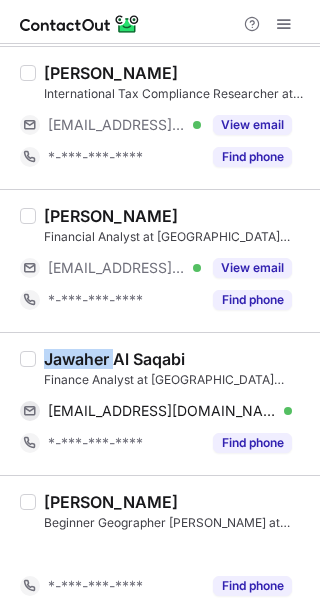drag, startPoint x: 116, startPoint y: 356, endPoint x: 44, endPoint y: 353, distance: 72.06247 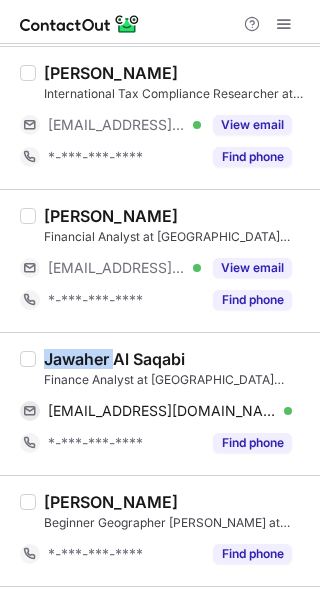 copy on "Jawaher" 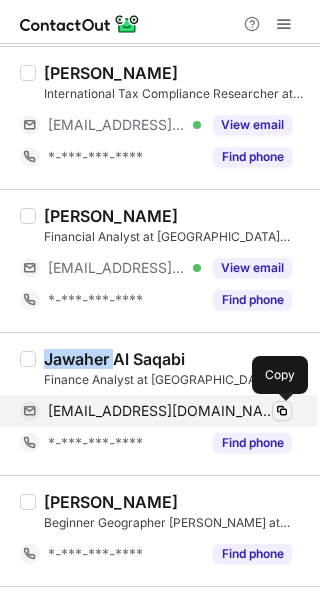 click at bounding box center (282, 411) 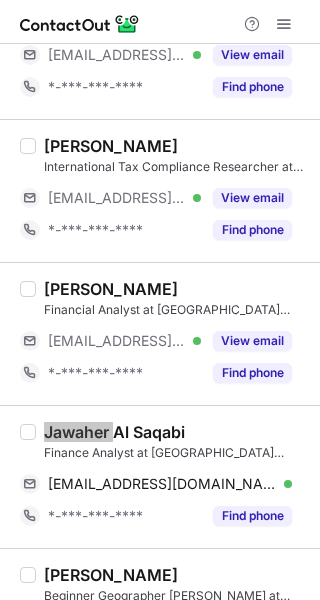 scroll, scrollTop: 290, scrollLeft: 0, axis: vertical 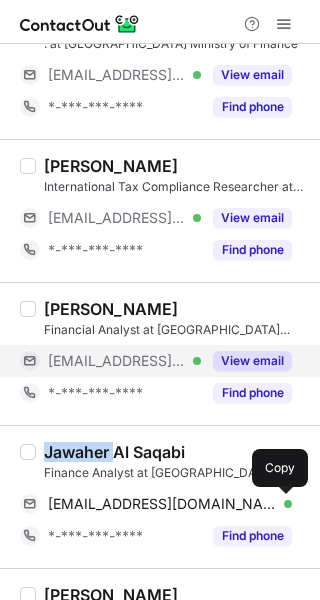 click on "View email" at bounding box center (252, 361) 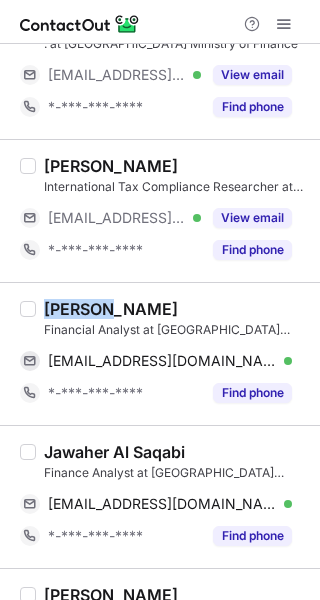 copy on "Mariam" 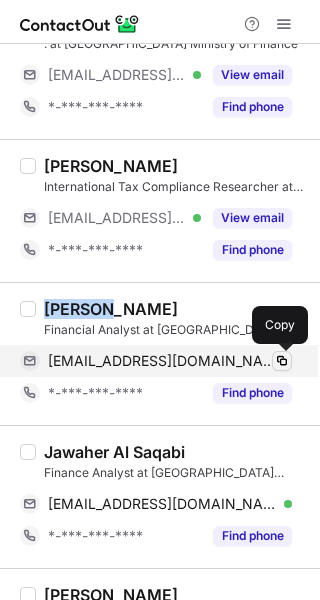 click at bounding box center [282, 361] 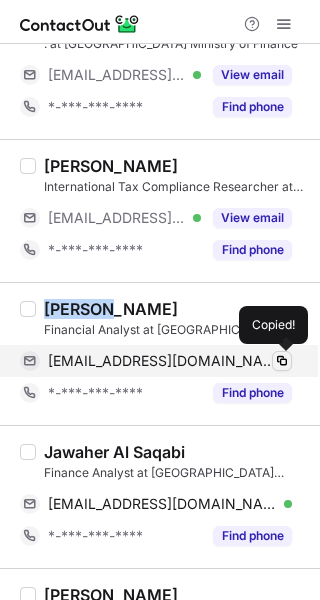 click at bounding box center (282, 361) 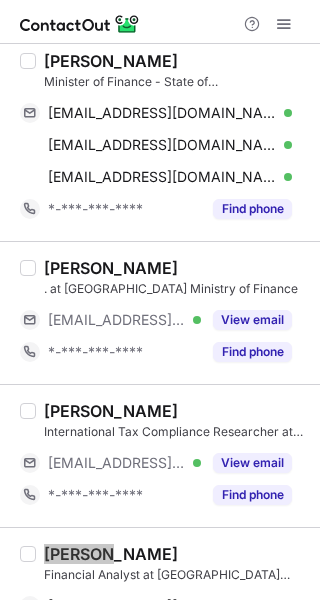 scroll, scrollTop: 39, scrollLeft: 0, axis: vertical 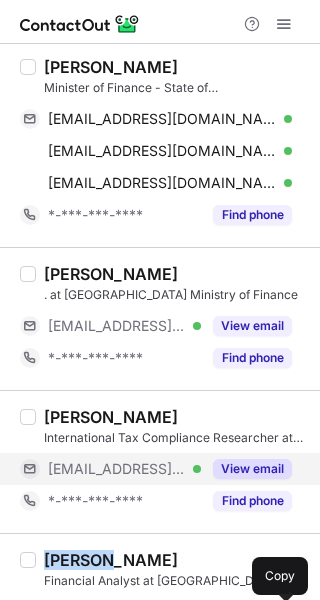 click on "View email" at bounding box center (252, 469) 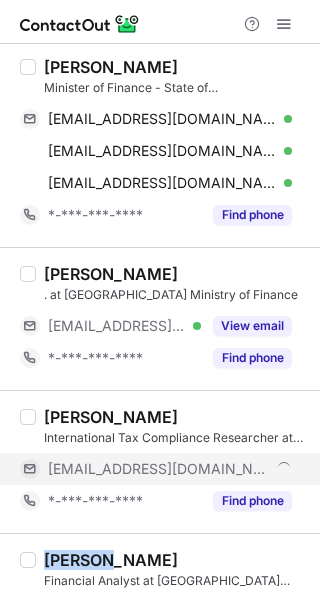 click on "***@mof.gov.kw" at bounding box center [170, 469] 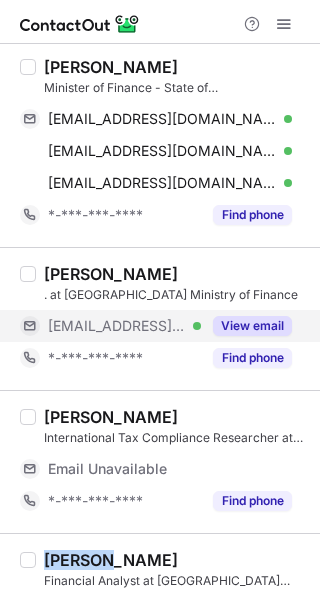 click on "View email" at bounding box center (252, 326) 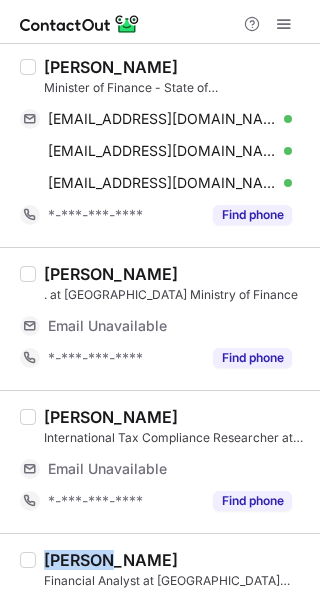 scroll, scrollTop: 0, scrollLeft: 0, axis: both 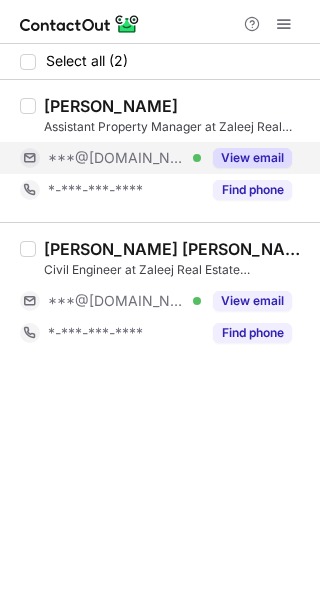 click on "View email" at bounding box center (252, 158) 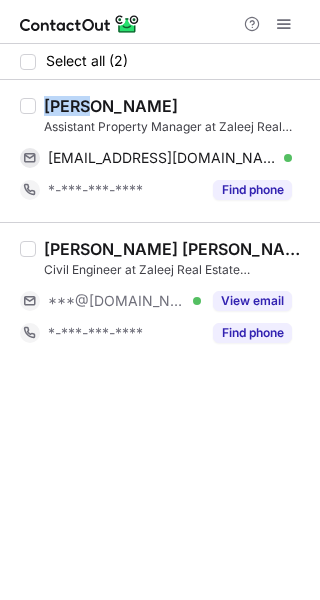 drag, startPoint x: 86, startPoint y: 110, endPoint x: 39, endPoint y: 106, distance: 47.169907 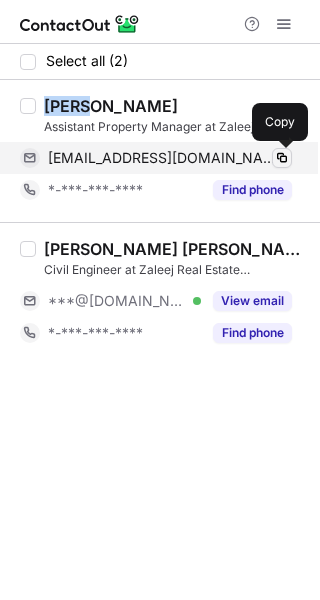 click at bounding box center (282, 158) 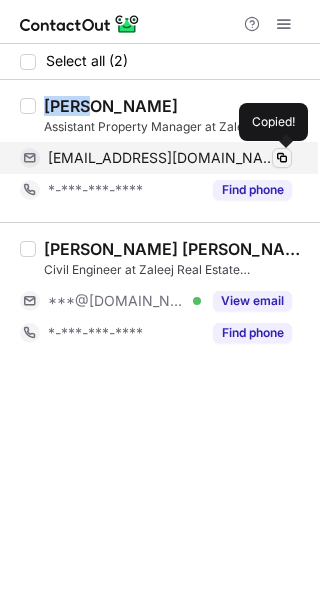 click at bounding box center (282, 158) 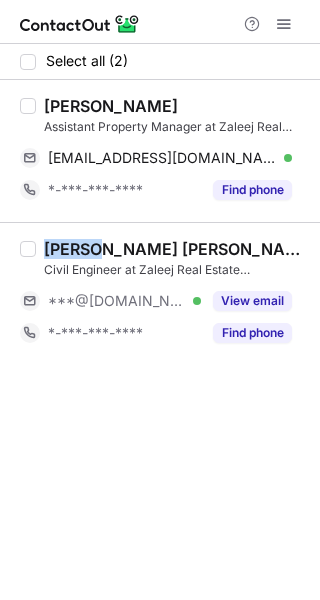 drag, startPoint x: 43, startPoint y: 247, endPoint x: 104, endPoint y: 246, distance: 61.008198 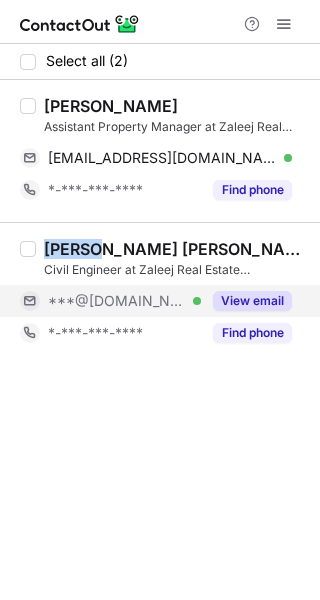 click on "View email" at bounding box center [252, 301] 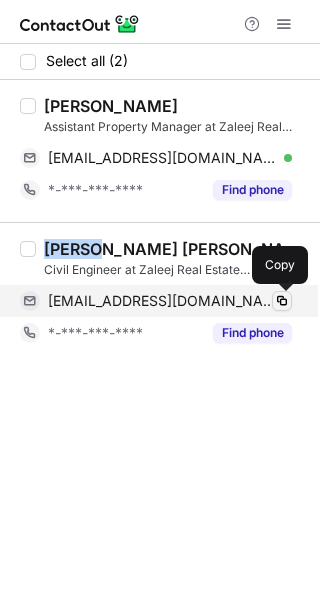click at bounding box center (282, 301) 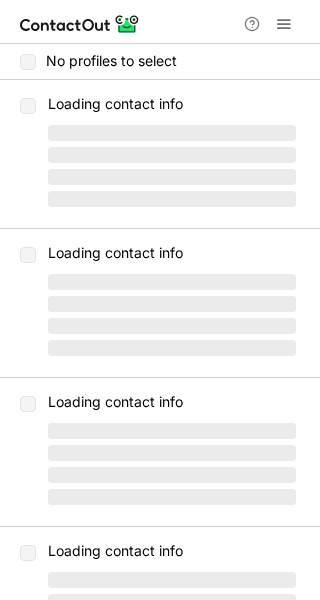 scroll, scrollTop: 0, scrollLeft: 0, axis: both 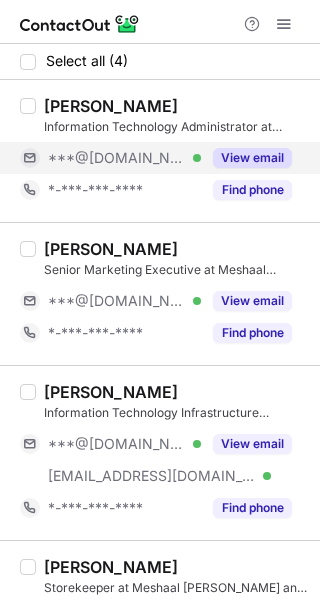 click on "View email" at bounding box center (252, 158) 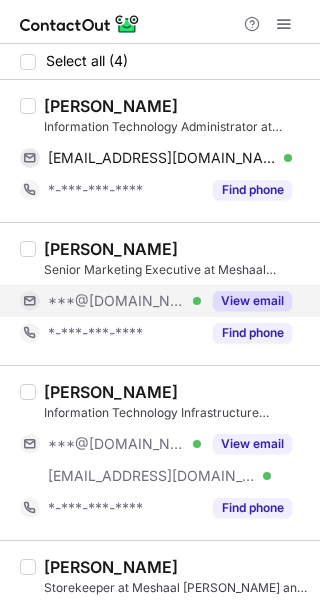 click on "View email" at bounding box center (252, 301) 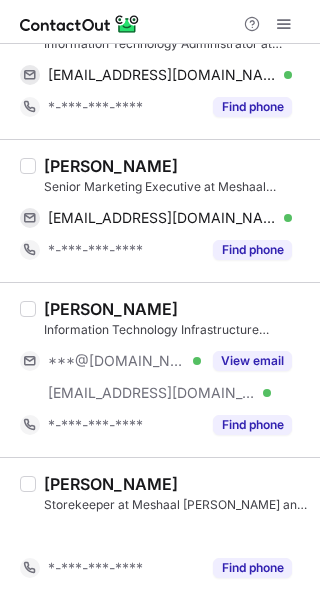 scroll, scrollTop: 51, scrollLeft: 0, axis: vertical 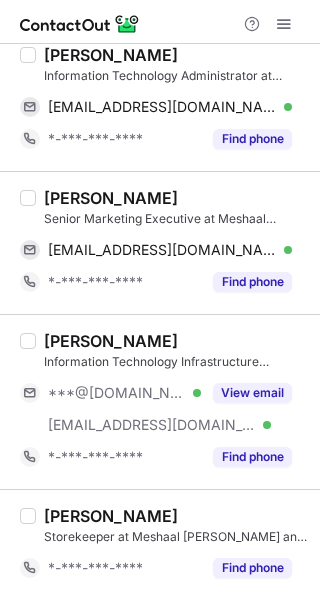 click on "Information Technology Infrastructure Specialist at Meshaal [PERSON_NAME] and Partner General Trading" at bounding box center (176, 362) 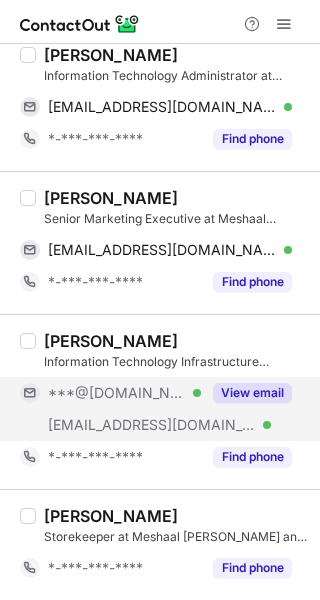 click on "View email" at bounding box center (252, 393) 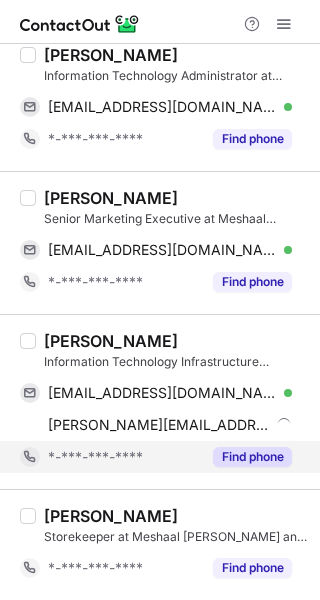 scroll, scrollTop: 0, scrollLeft: 0, axis: both 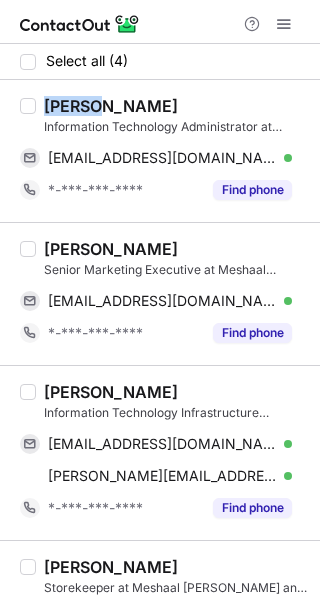 drag, startPoint x: 88, startPoint y: 109, endPoint x: 42, endPoint y: 103, distance: 46.389652 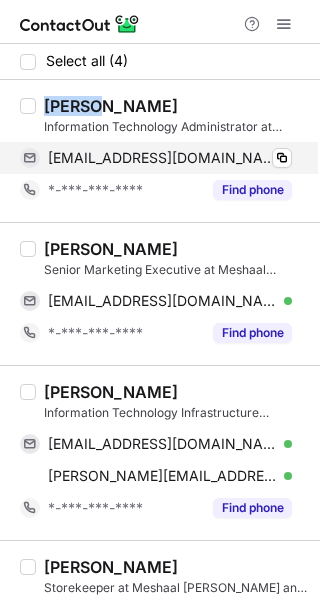 click on "sibinchackaravely@gmail.com Verified" at bounding box center (170, 158) 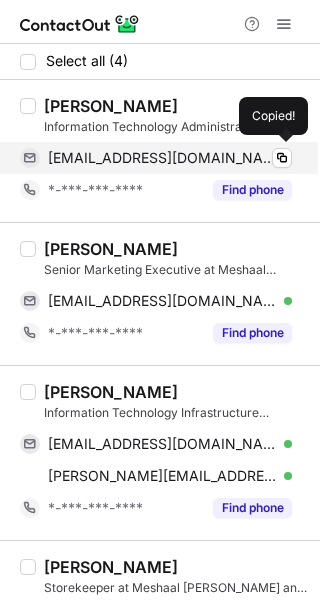 click on "sibinchackaravely@gmail.com Verified" at bounding box center [170, 158] 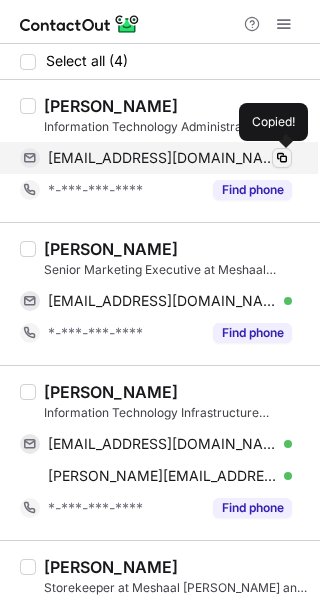 click at bounding box center [282, 158] 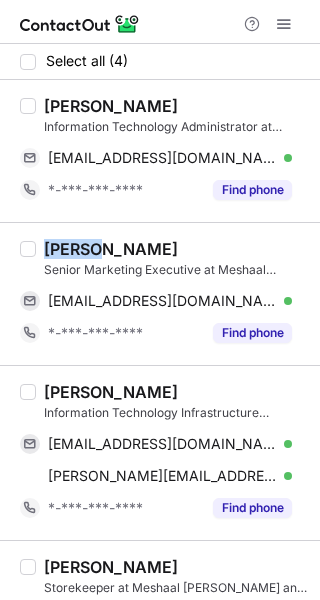 drag, startPoint x: 97, startPoint y: 252, endPoint x: 43, endPoint y: 250, distance: 54.037025 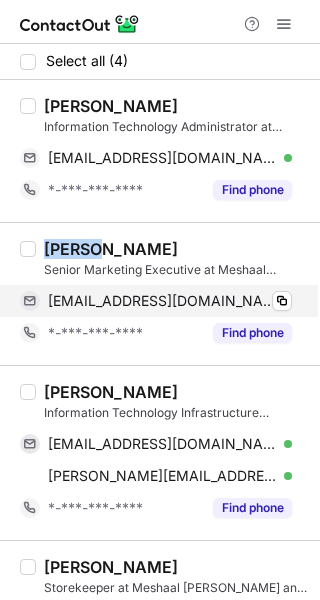 click on "randaemad2007@icloud.com Verified" at bounding box center [170, 301] 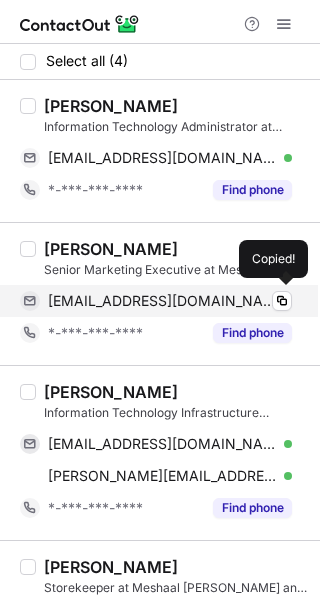 click on "randaemad2007@icloud.com Verified" at bounding box center [170, 301] 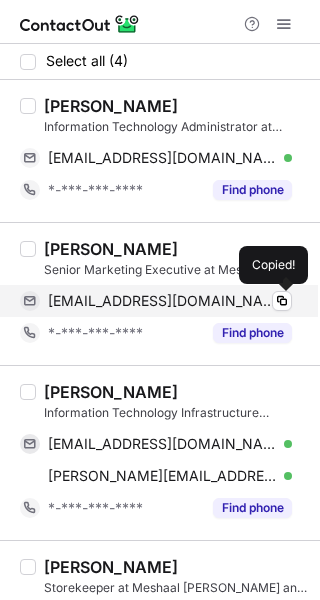click on "randaemad2007@icloud.com Verified" at bounding box center [170, 301] 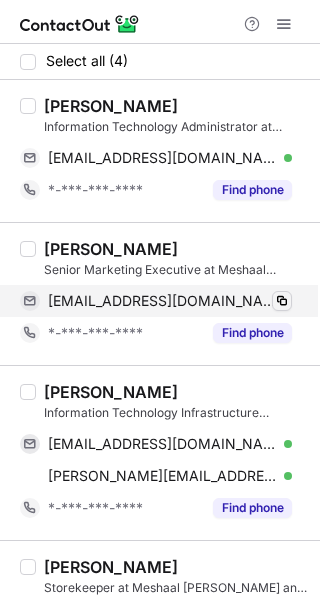 click at bounding box center [282, 301] 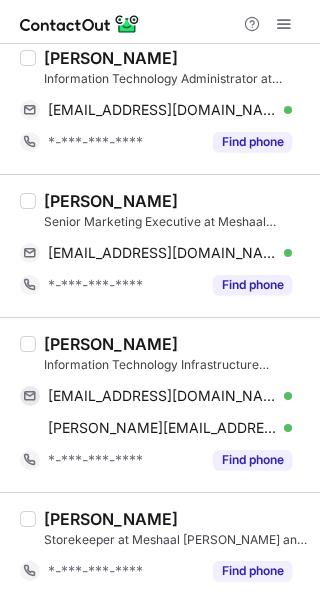 scroll, scrollTop: 51, scrollLeft: 0, axis: vertical 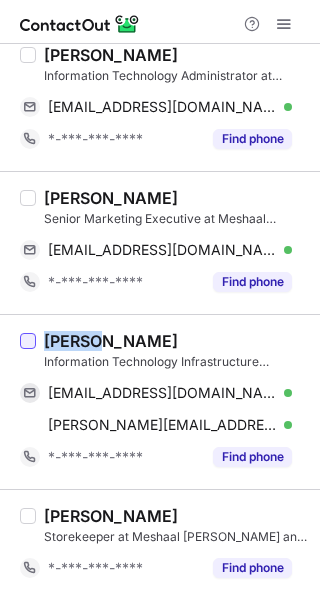drag, startPoint x: 101, startPoint y: 347, endPoint x: 34, endPoint y: 337, distance: 67.74216 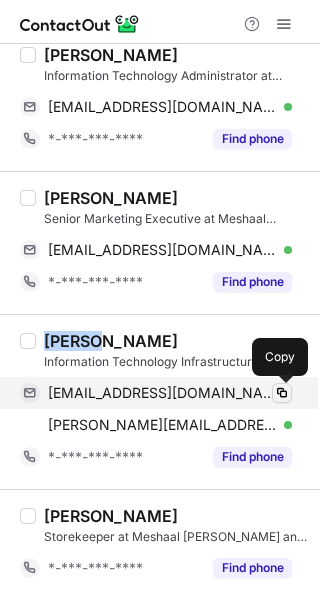 click at bounding box center (282, 393) 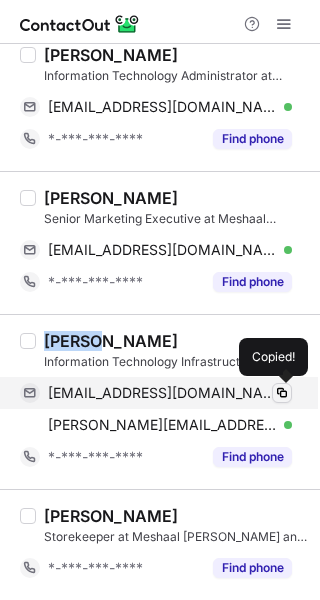 click at bounding box center [282, 393] 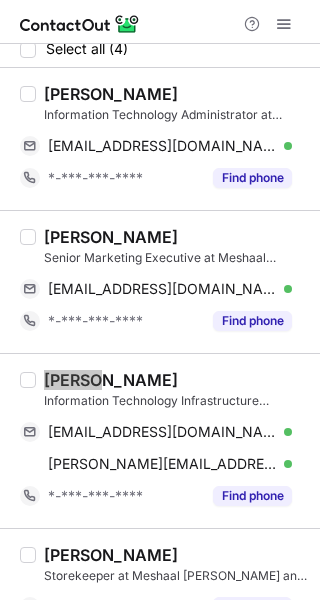 scroll, scrollTop: 0, scrollLeft: 0, axis: both 